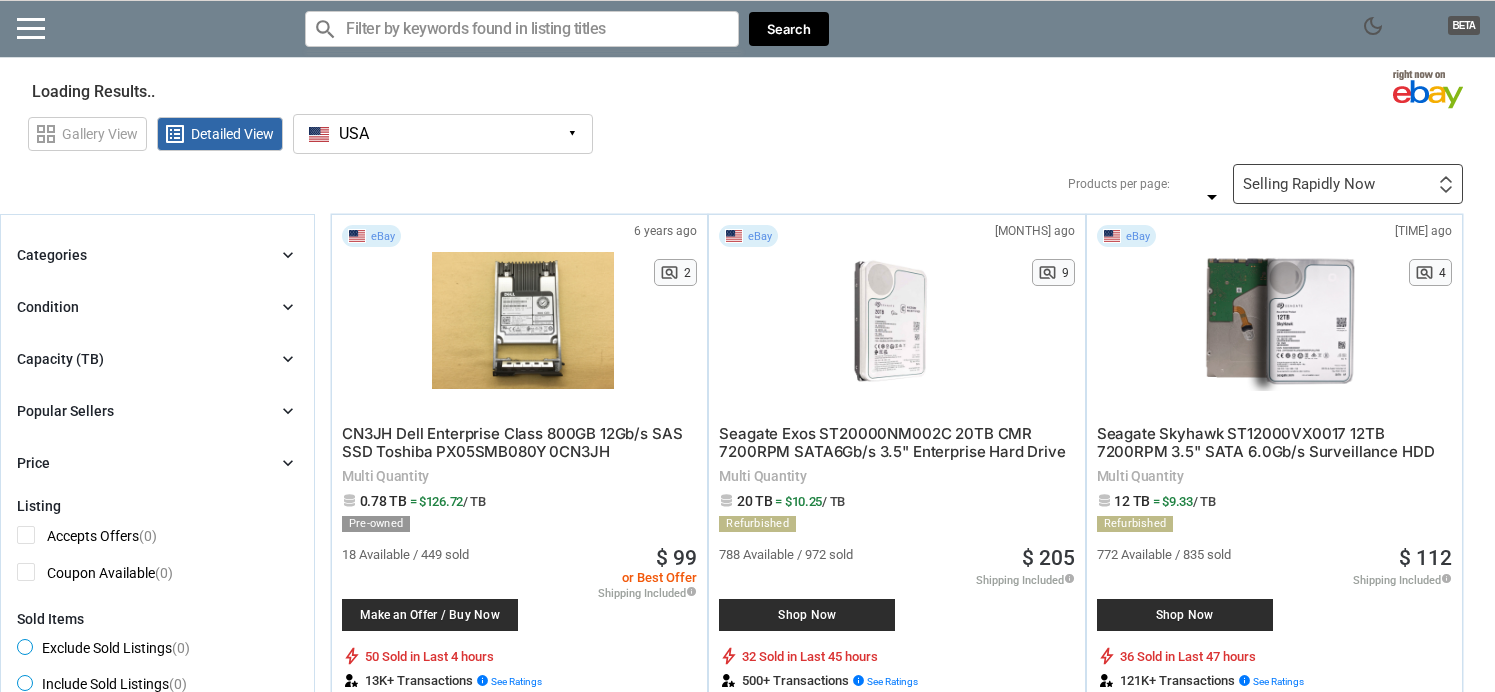 scroll, scrollTop: 0, scrollLeft: 0, axis: both 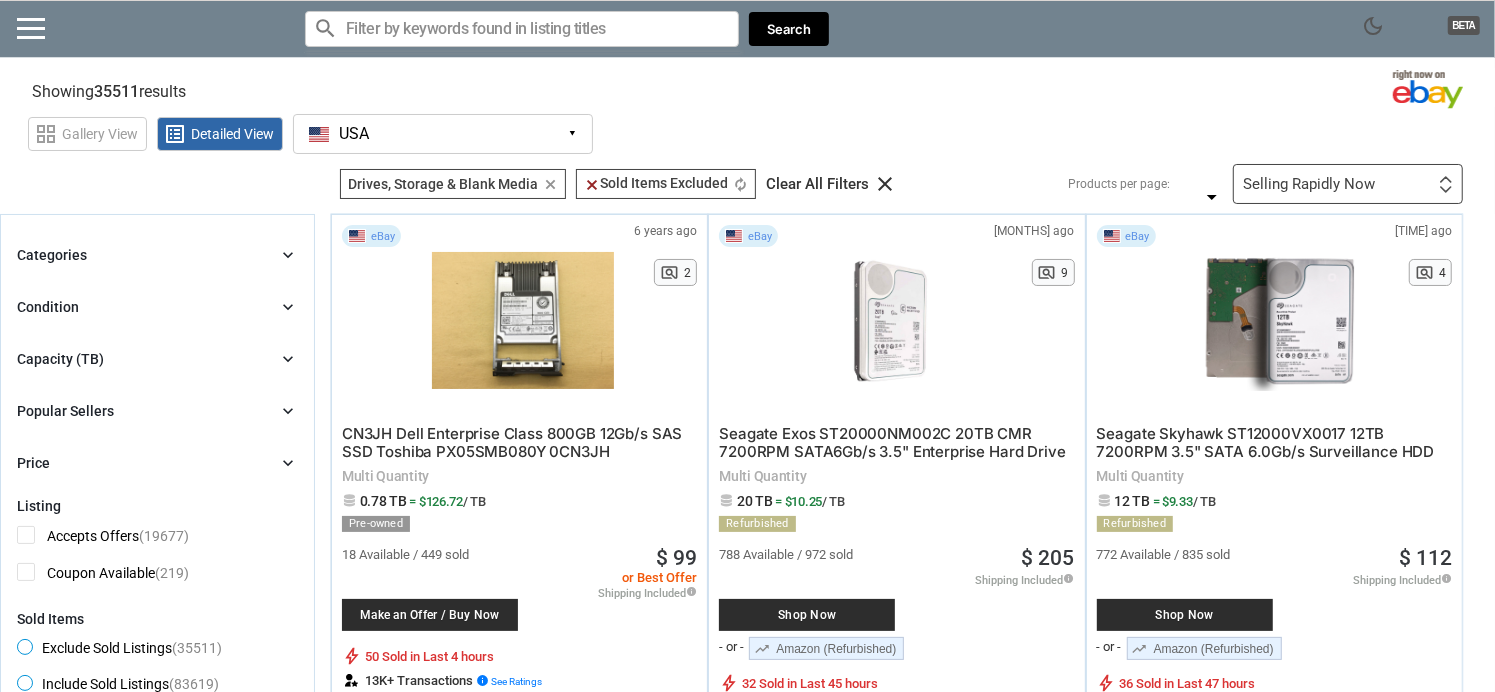 click on "Selling Rapidly Now
First or Last Chance to Buy
Recently Listed
Selling Rapidly Now
Lowest Price
Lowest $/TB  (with Lots)
Lowest $/TB  (without Lots)
Lowest $/Unit  (Lots Only)
Recent Price Drop
Highest Quantity Sold
Sold Out Recently
Sold Out Fastest" at bounding box center (1348, 184) 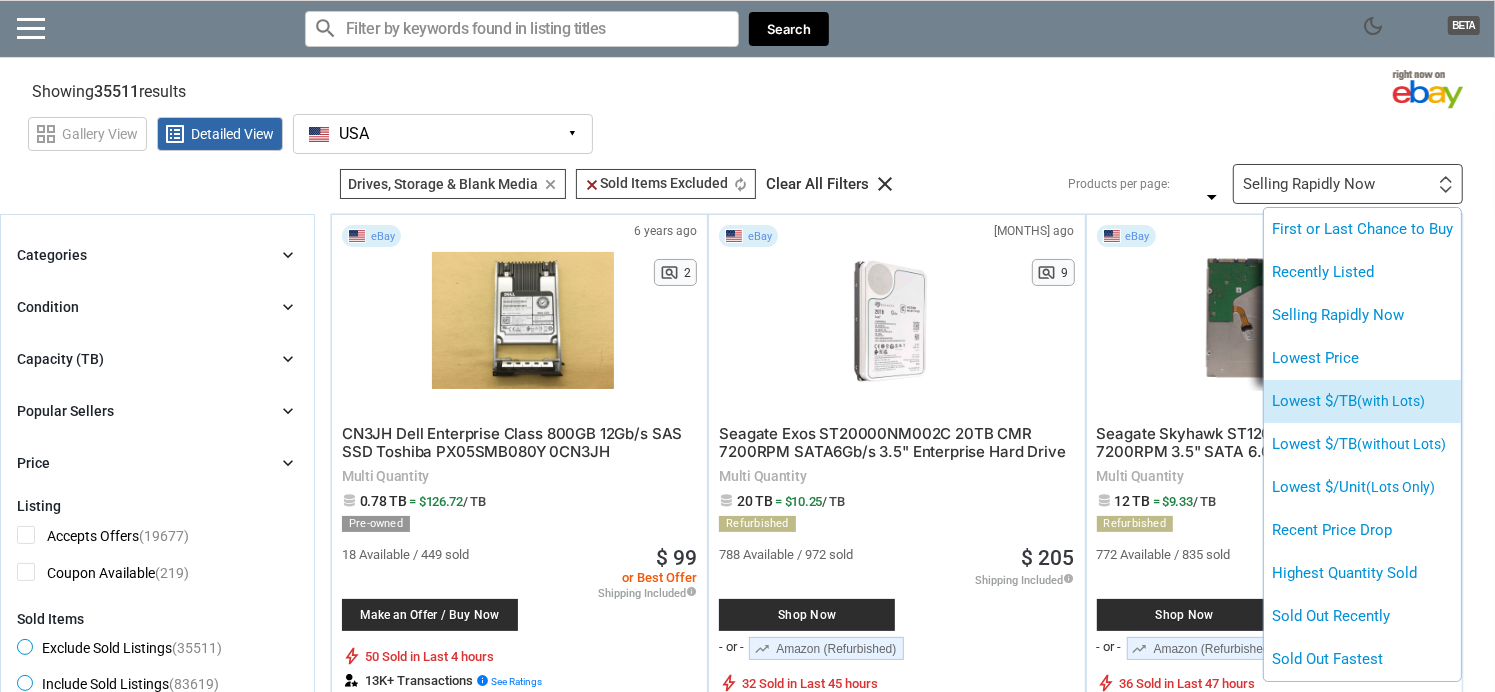click on "Lowest $/TB  (with Lots)" at bounding box center [1362, 401] 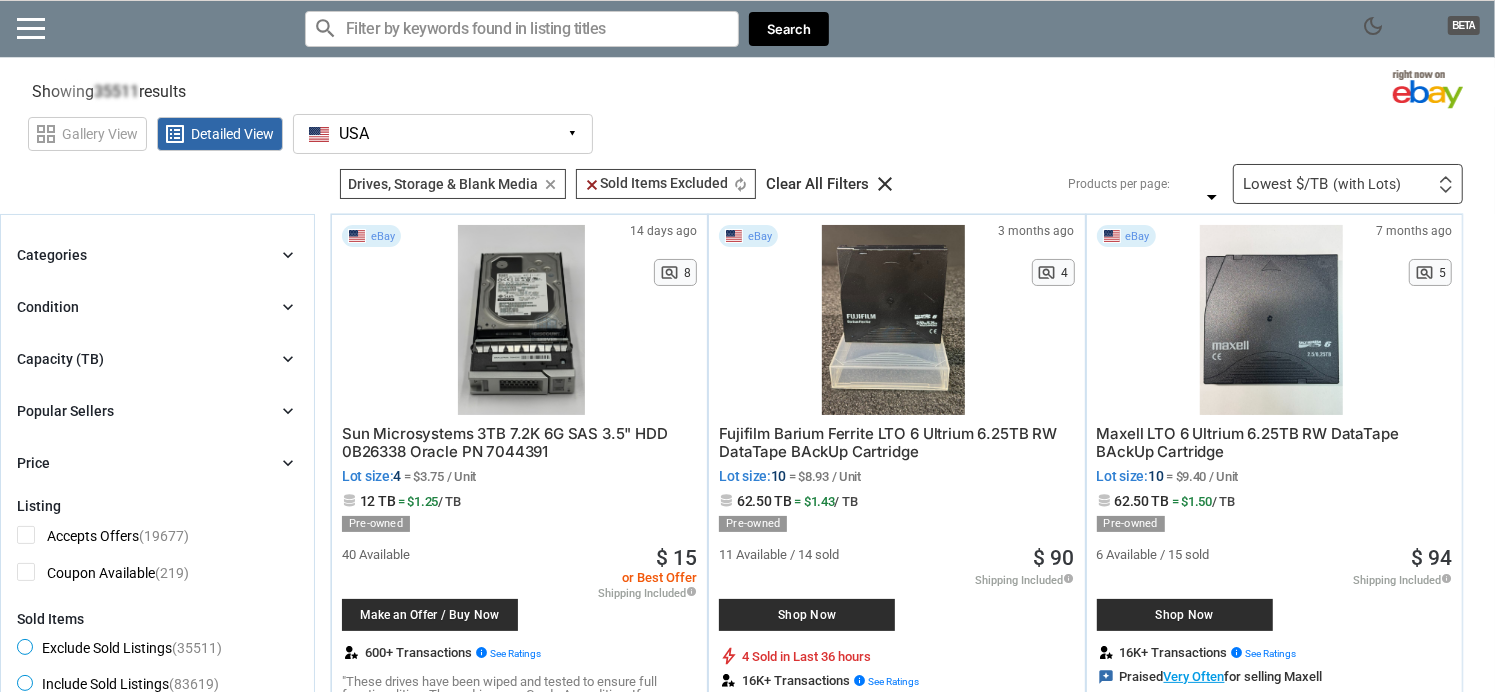 click on "Lowest $/TB   (with Lots)
First or Last Chance to Buy
Recently Listed
Selling Rapidly Now
Lowest Price
Lowest $/TB  (with Lots)
Lowest $/TB  (without Lots)
Lowest $/Unit  (Lots Only)
Recent Price Drop
Highest Quantity Sold
Sold Out Recently
Sold Out Fastest" at bounding box center [1348, 184] 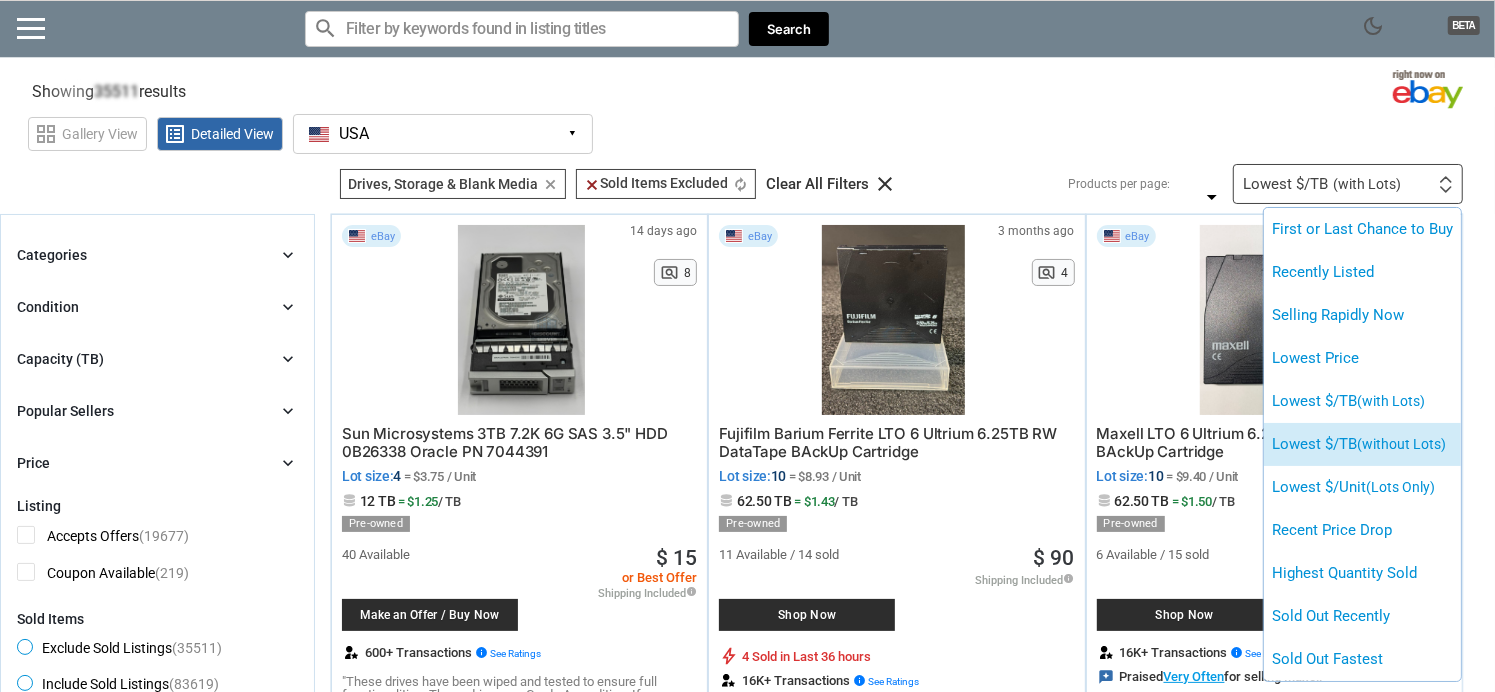 click on "Lowest $/TB  (without Lots)" at bounding box center [1362, 444] 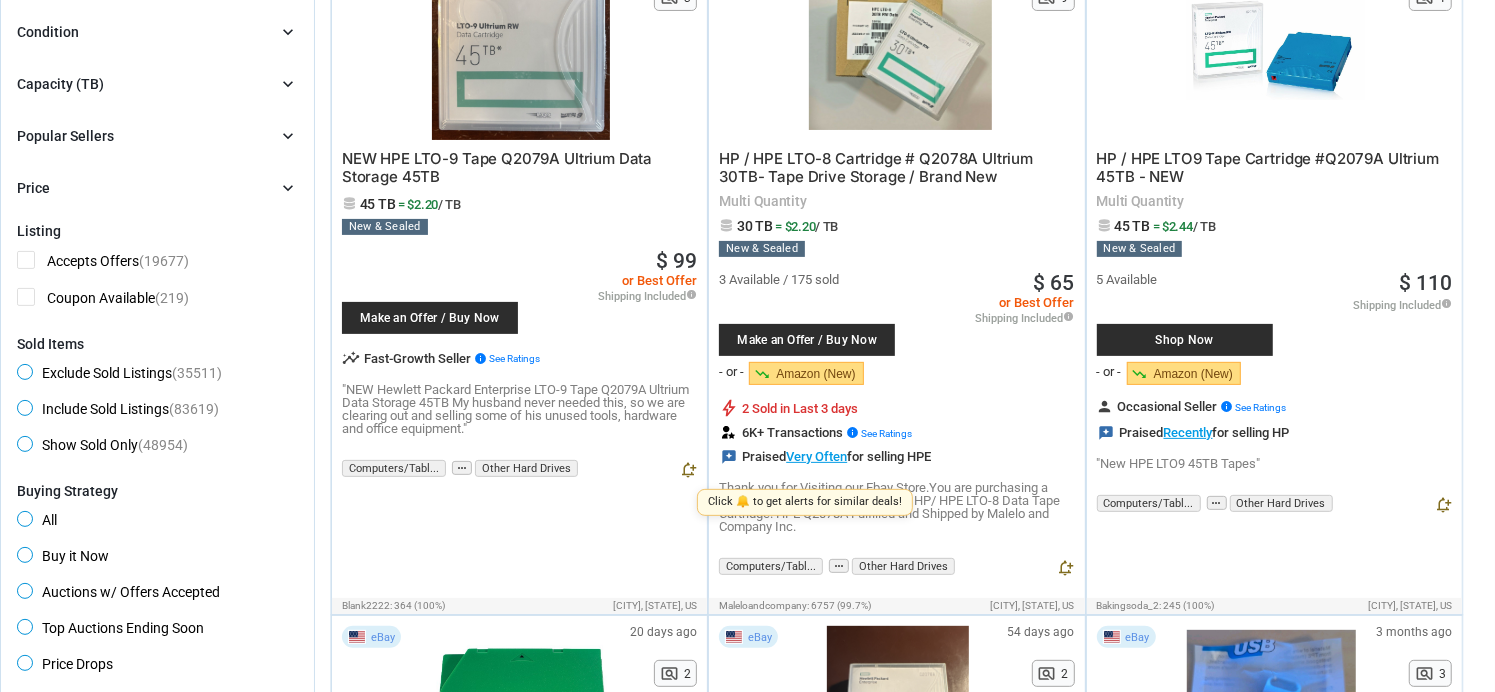 scroll, scrollTop: 0, scrollLeft: 0, axis: both 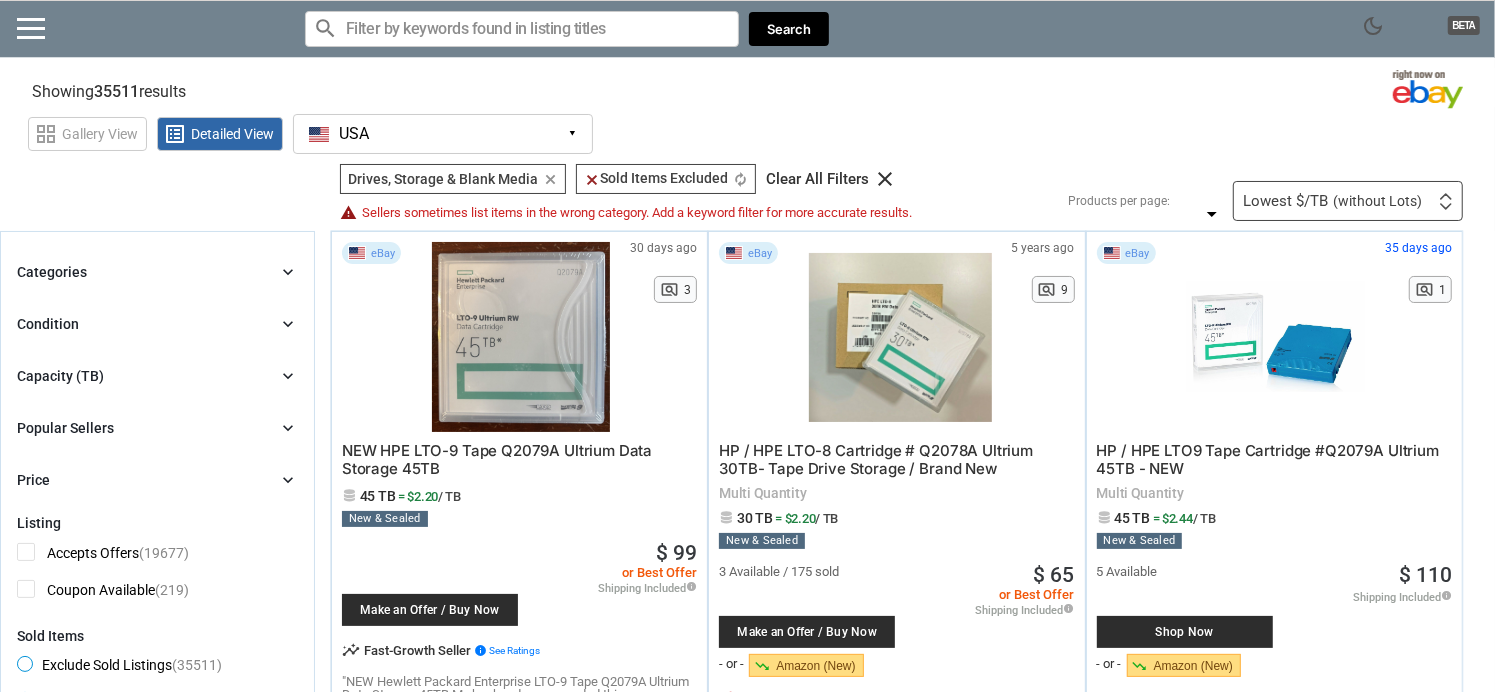 click on "Categories
chevron_right
search
close
Select All shown  |
Clear All shown
Computers/Tablets & Networking
(93433)
[L1]
Drives, Storage & Blank Media
(35511)
[L2]
disabled_by_default Deselect All
Internal Hard Disk Drives
(14089)
[L4]
Solid State Drives
[L4] [L4] [L3] 0" at bounding box center [157, 376] 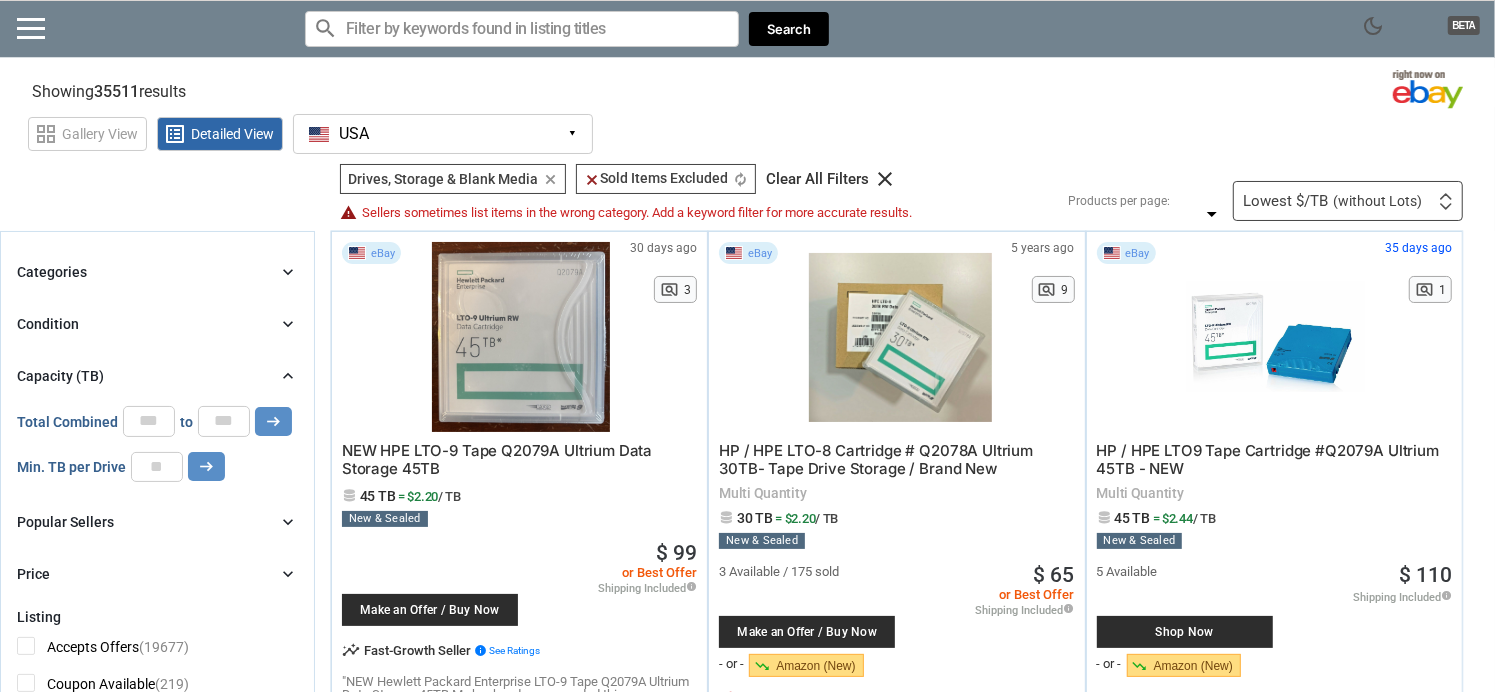 drag, startPoint x: 121, startPoint y: 380, endPoint x: 132, endPoint y: 362, distance: 21.095022 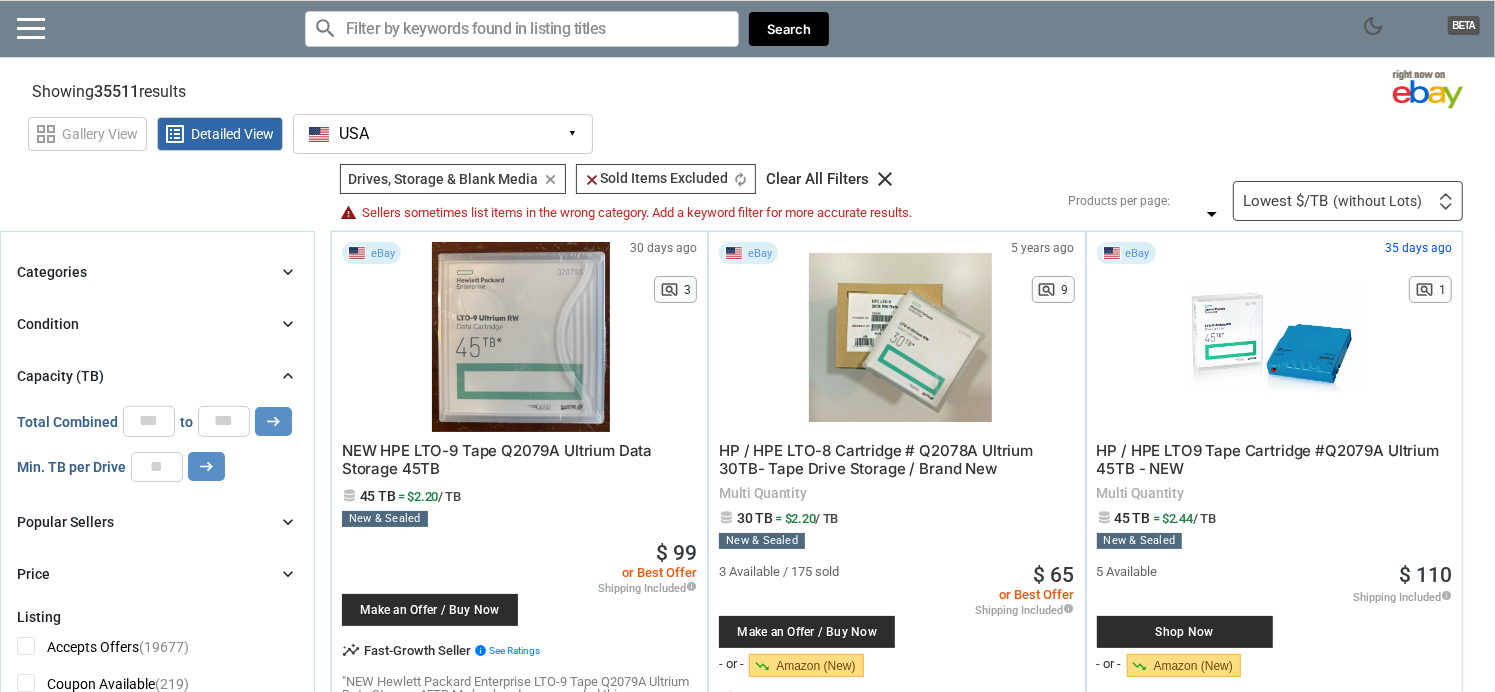 click on "Capacity (TB)
chevron_right" at bounding box center [157, 376] 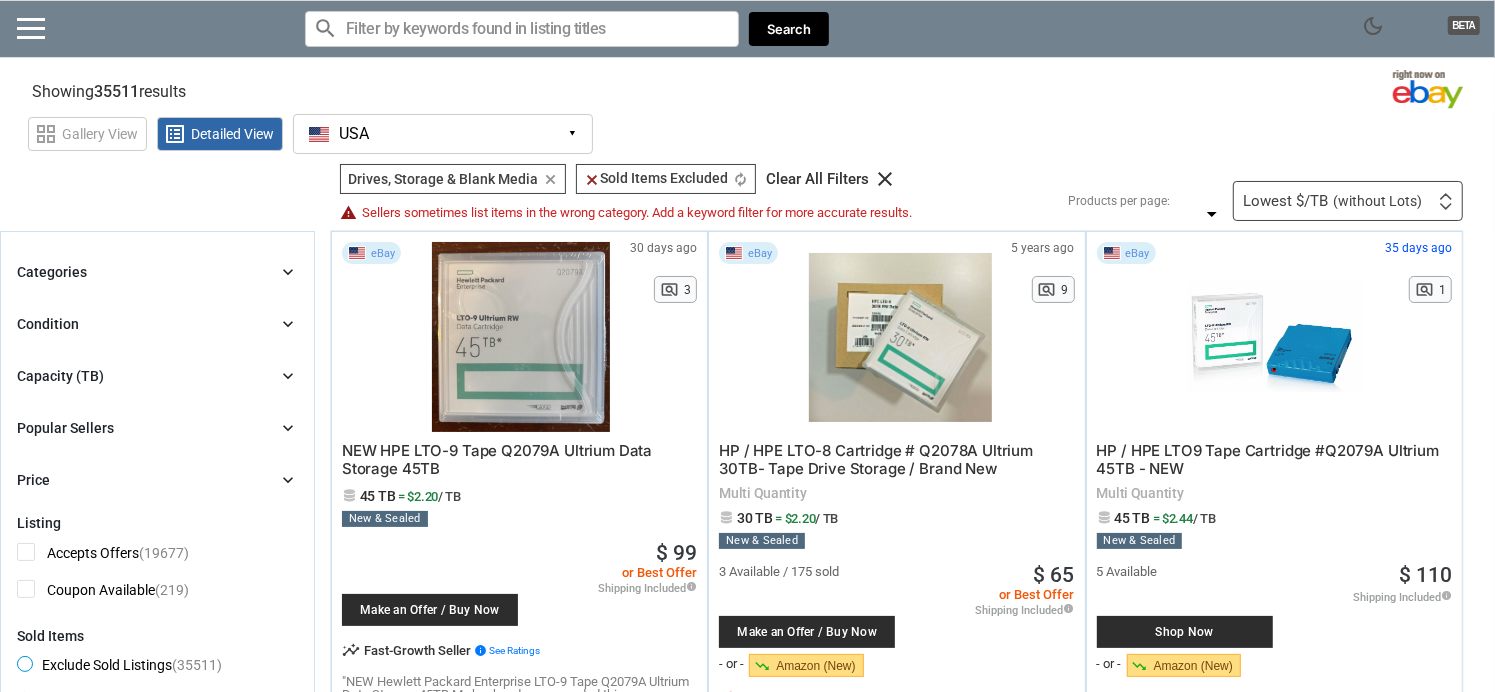 click on "Condition
chevron_right" at bounding box center [157, 324] 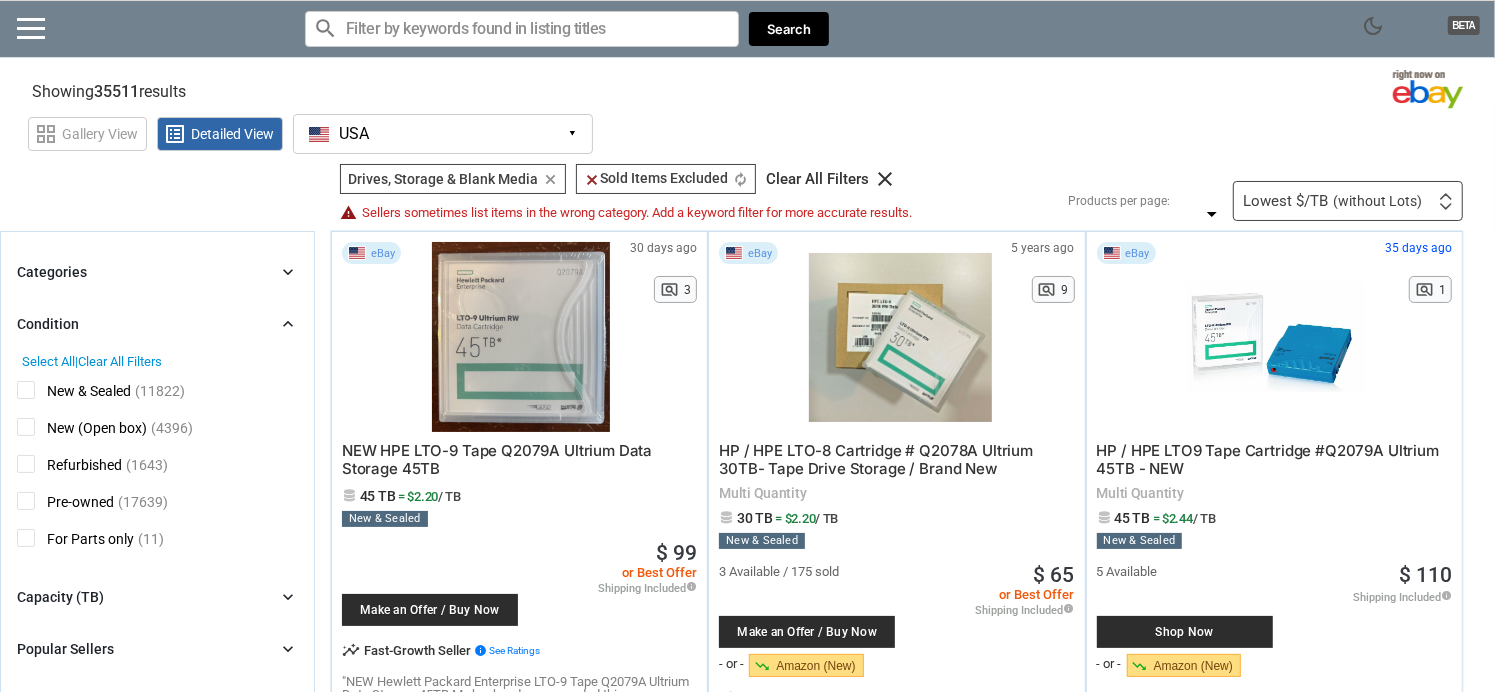 click on "Condition
chevron_right" at bounding box center (157, 324) 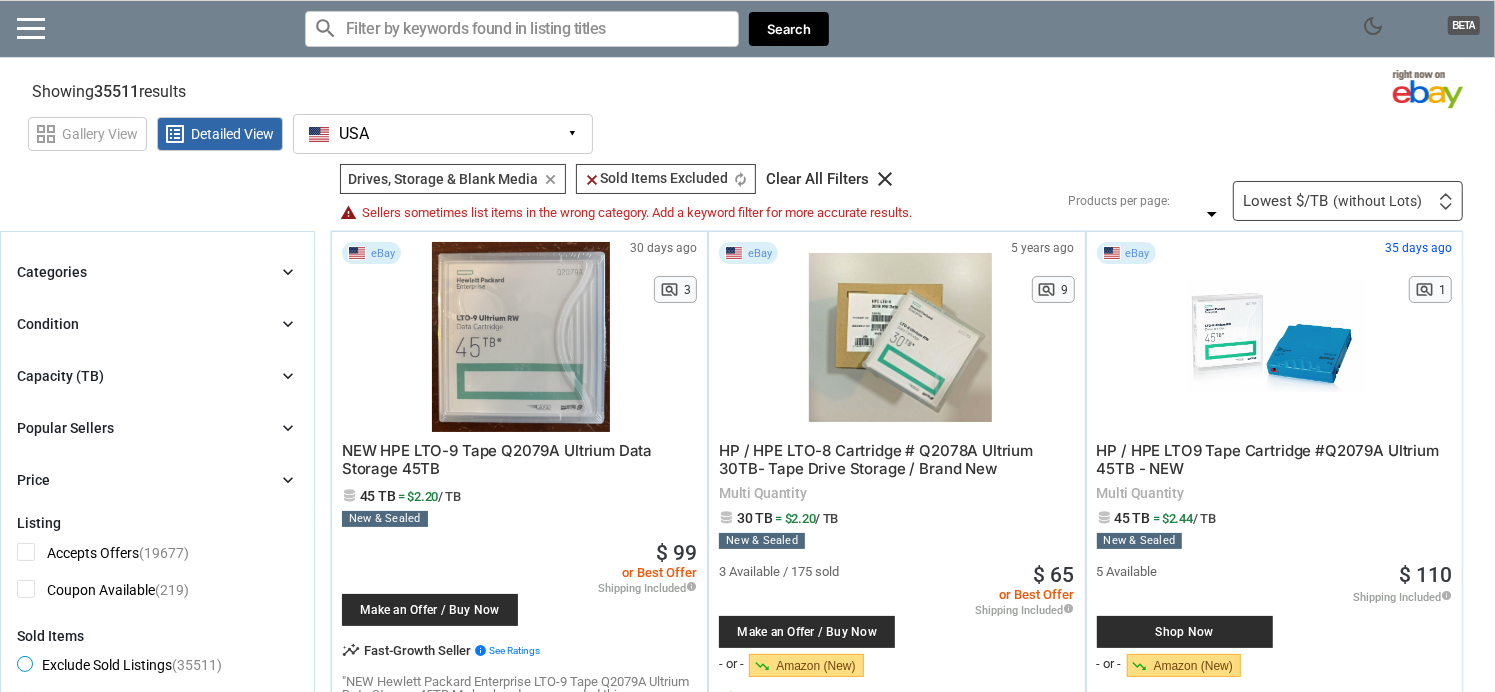 click on "Categories
chevron_right" at bounding box center [157, 272] 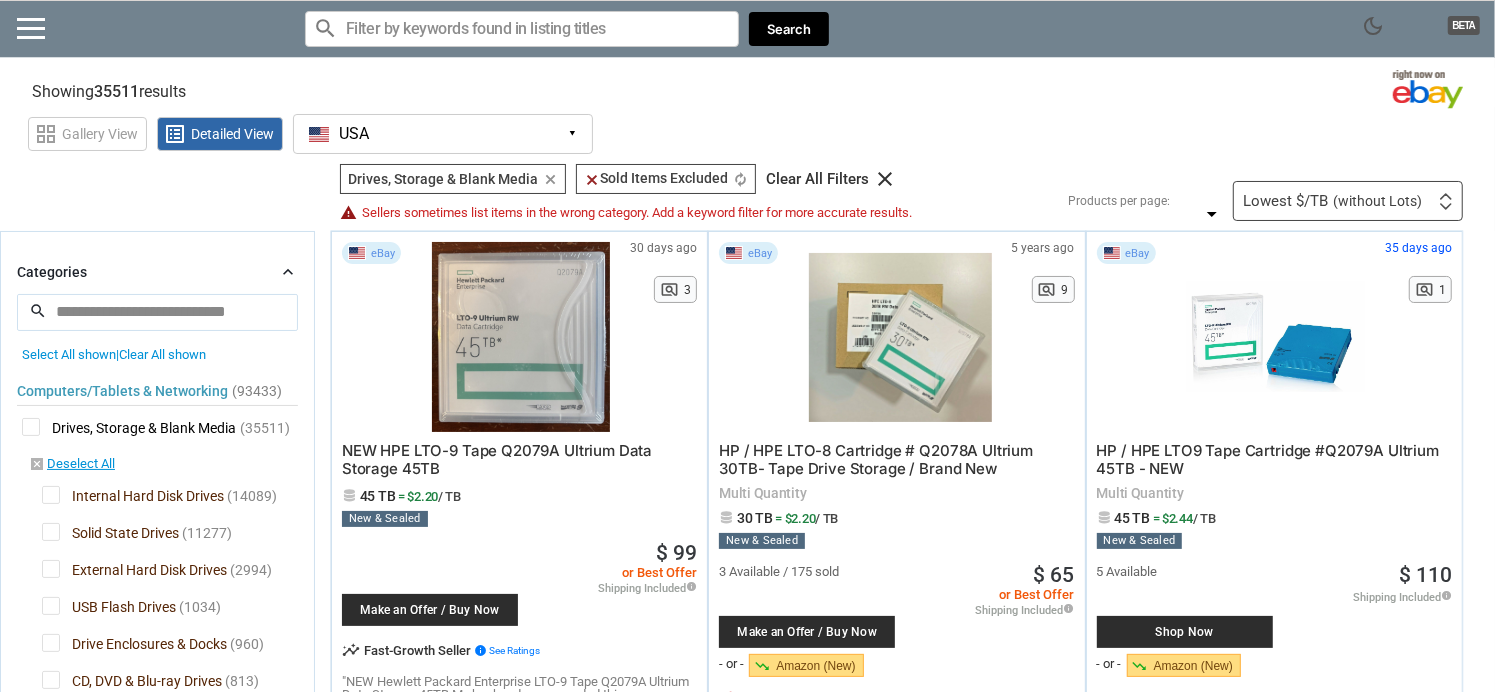 click on "Categories
chevron_right" at bounding box center (157, 272) 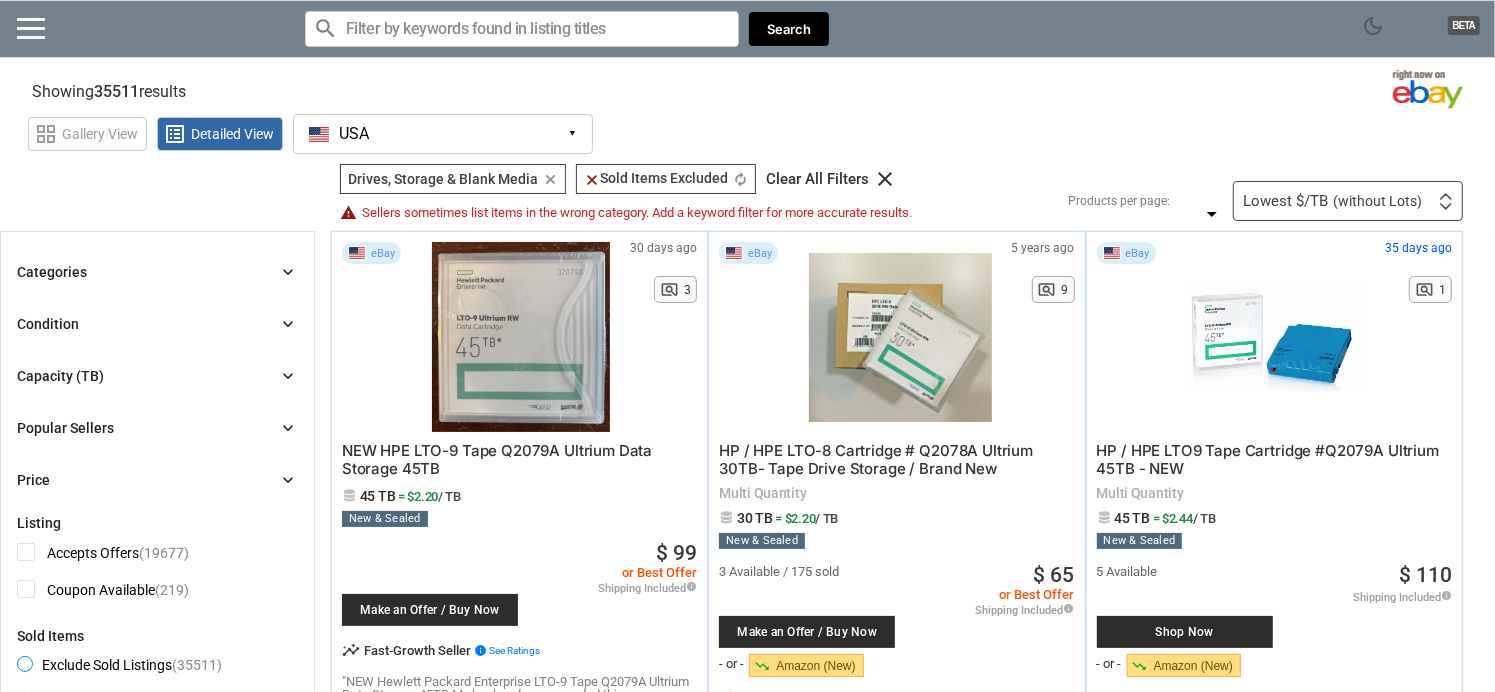 click on "Categories
chevron_right" at bounding box center (157, 272) 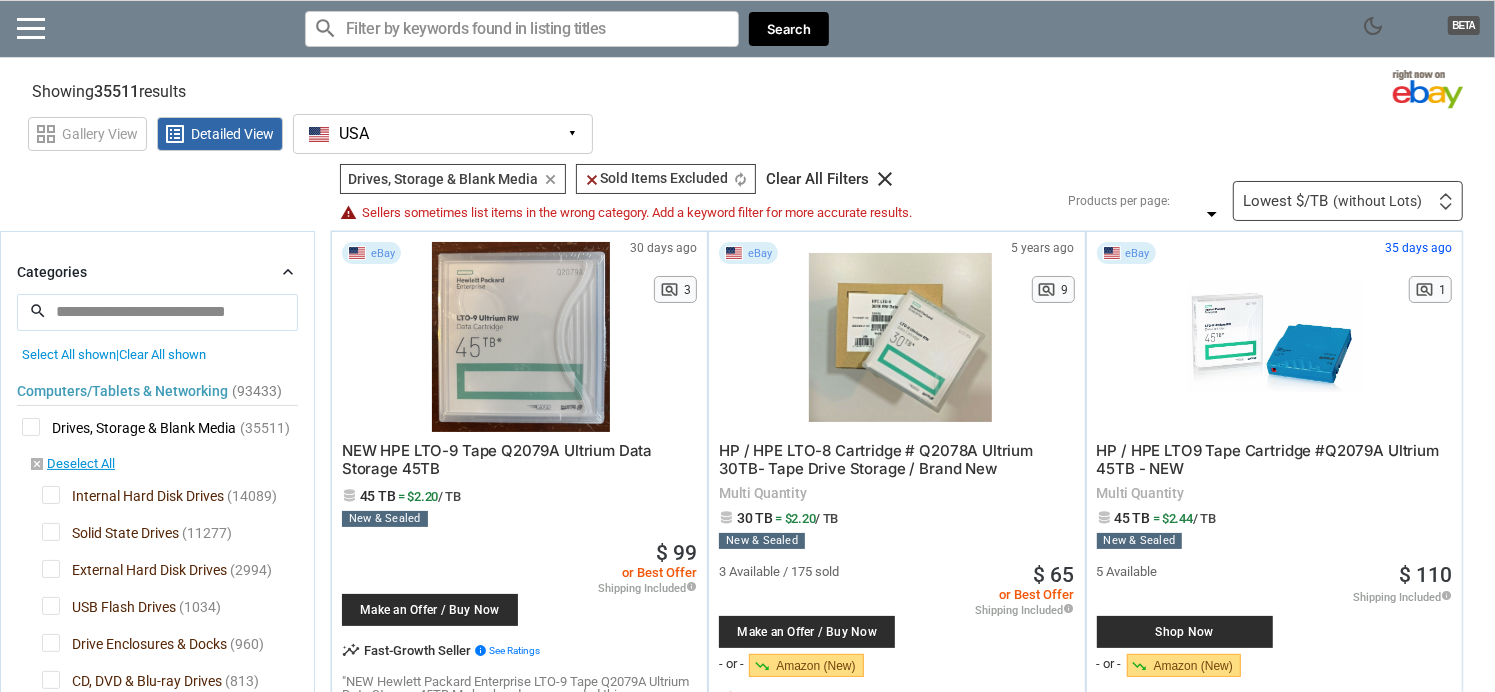 click on "Drives, Storage & Blank Media" at bounding box center [129, 430] 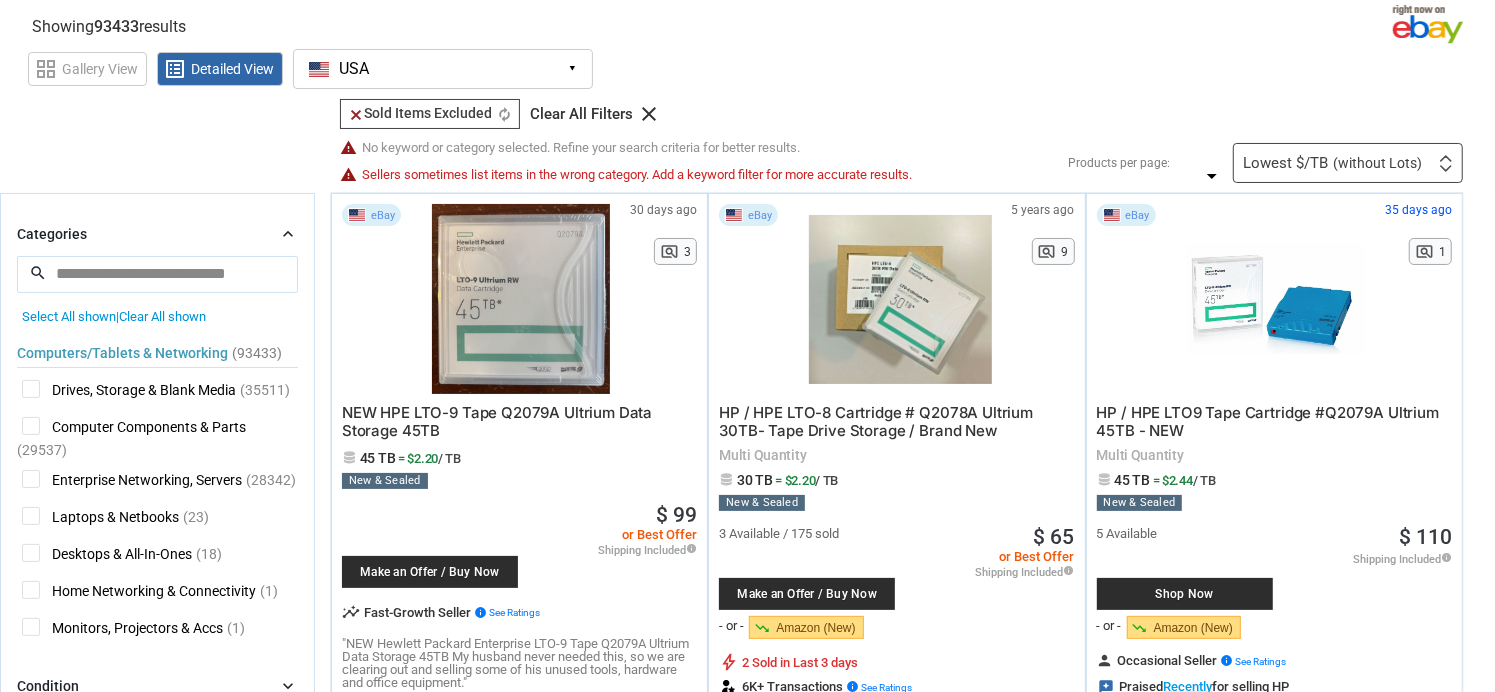 scroll, scrollTop: 100, scrollLeft: 0, axis: vertical 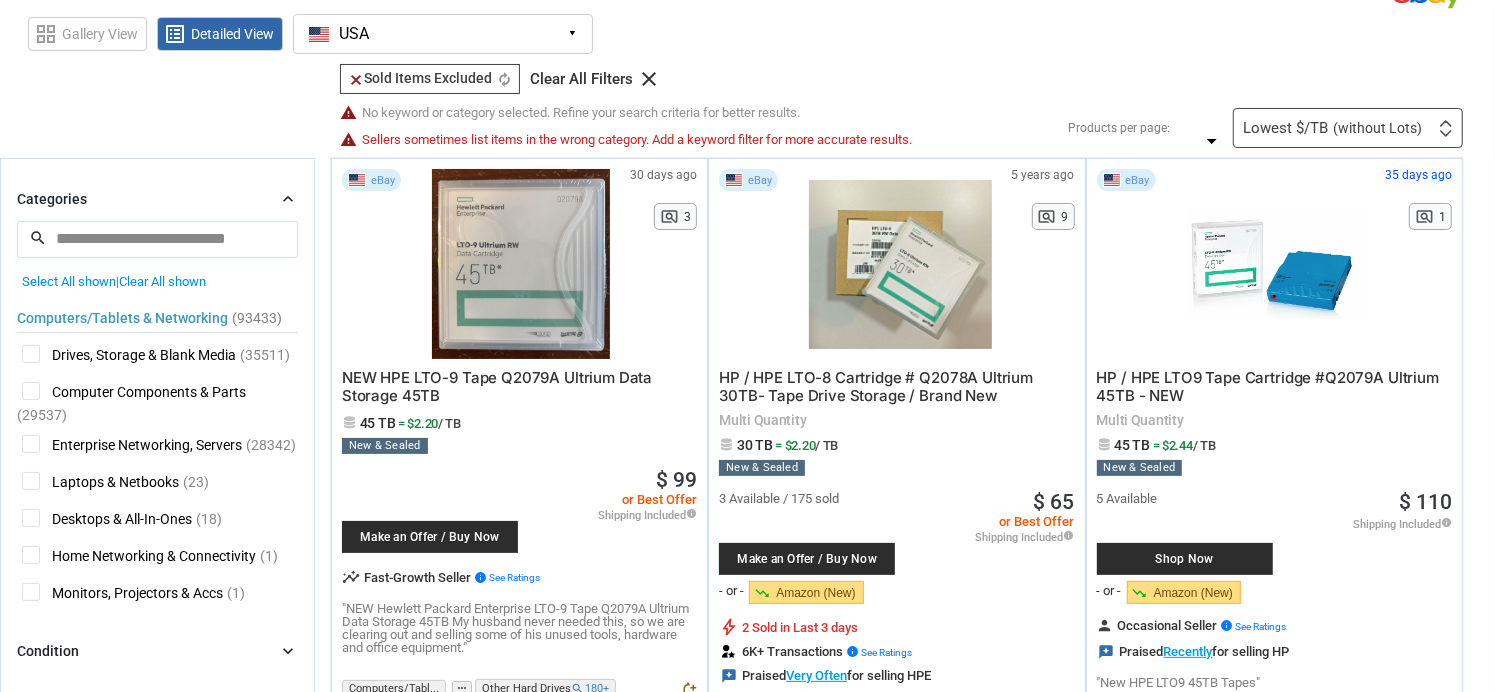 click on "Drives, Storage & Blank Media" at bounding box center (129, 357) 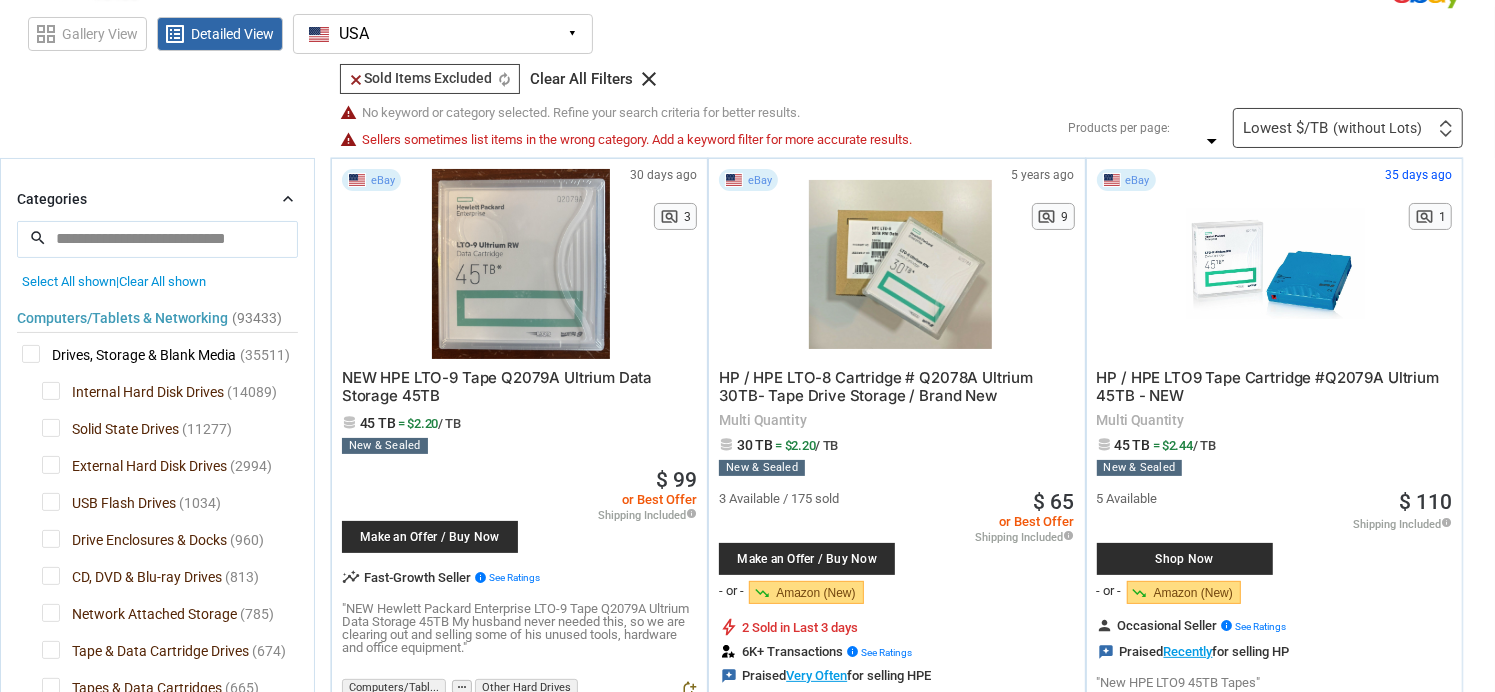 click on "Clear All shown" at bounding box center (162, 281) 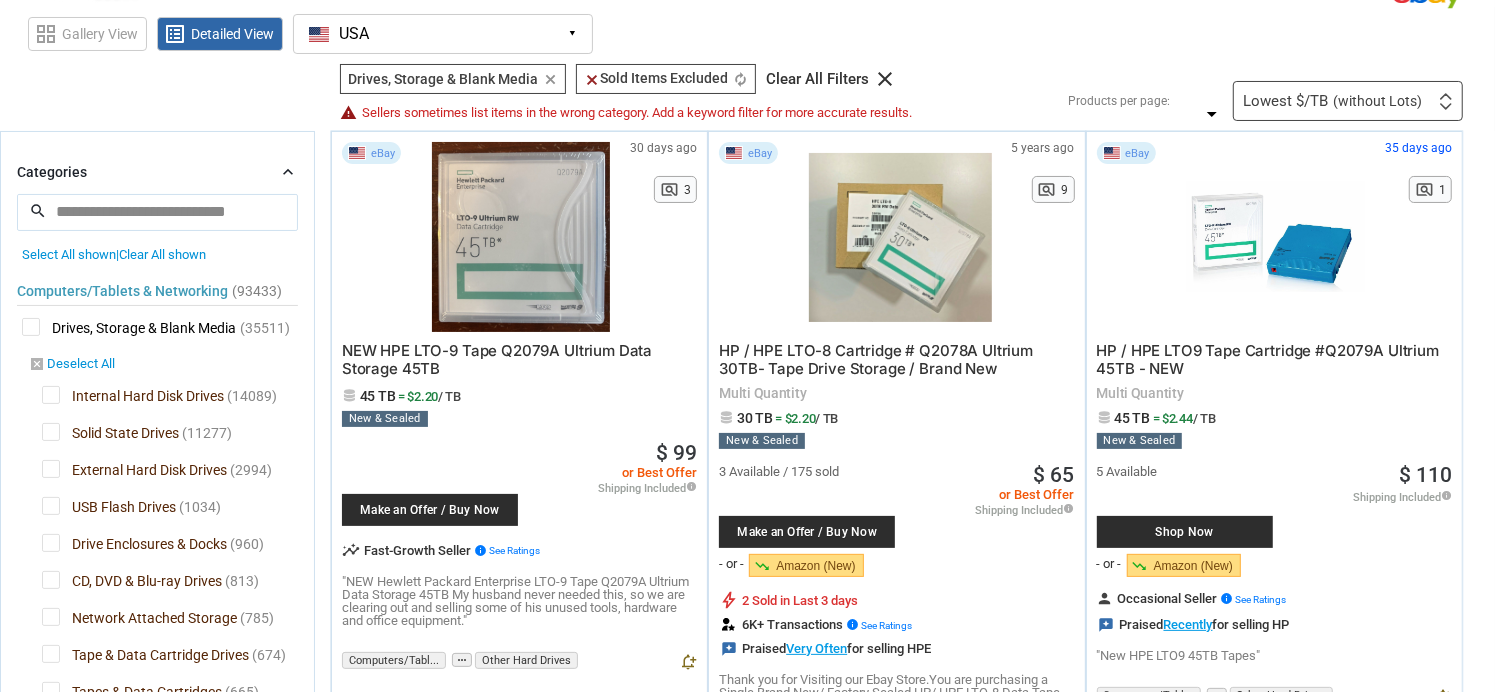 click on "disabled_by_default Deselect All" at bounding box center [72, 365] 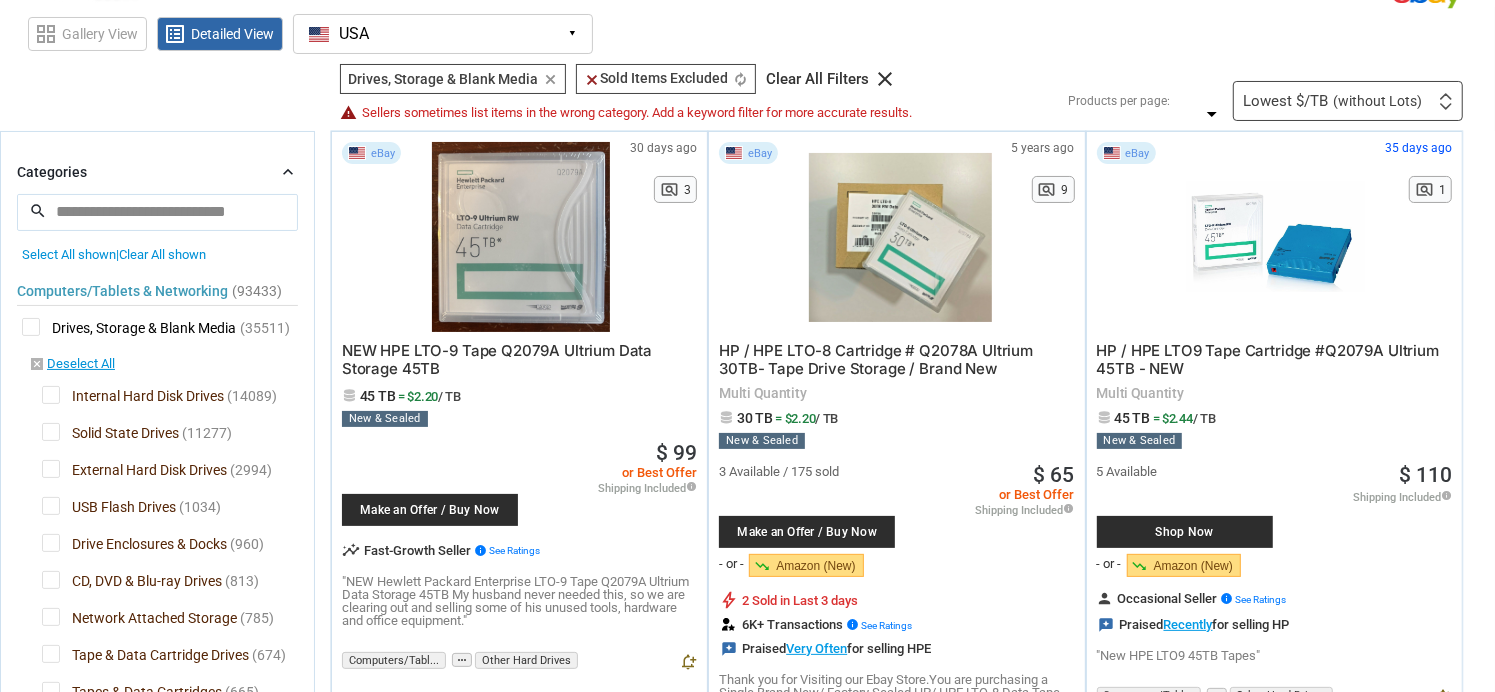 click on "Internal Hard Disk Drives" at bounding box center (133, 398) 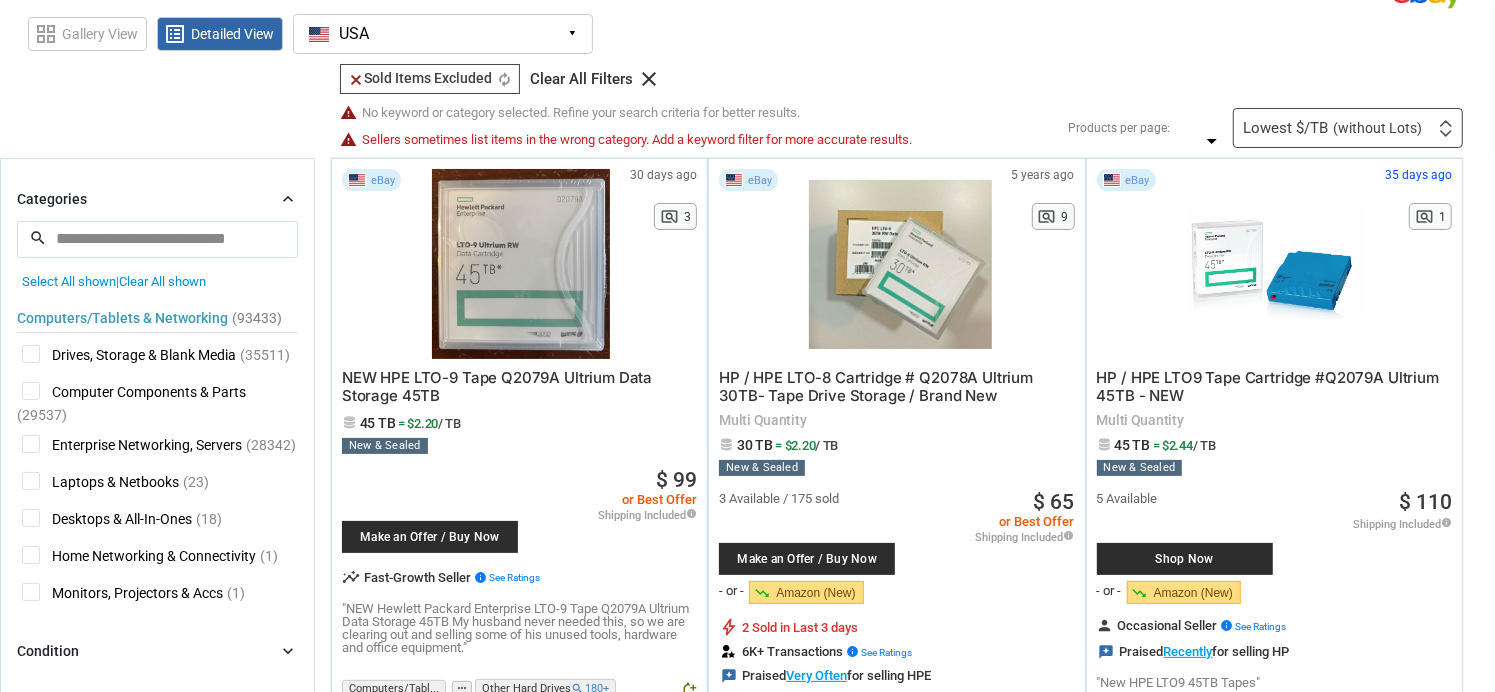 click on "Drives, Storage & Blank Media" at bounding box center [129, 357] 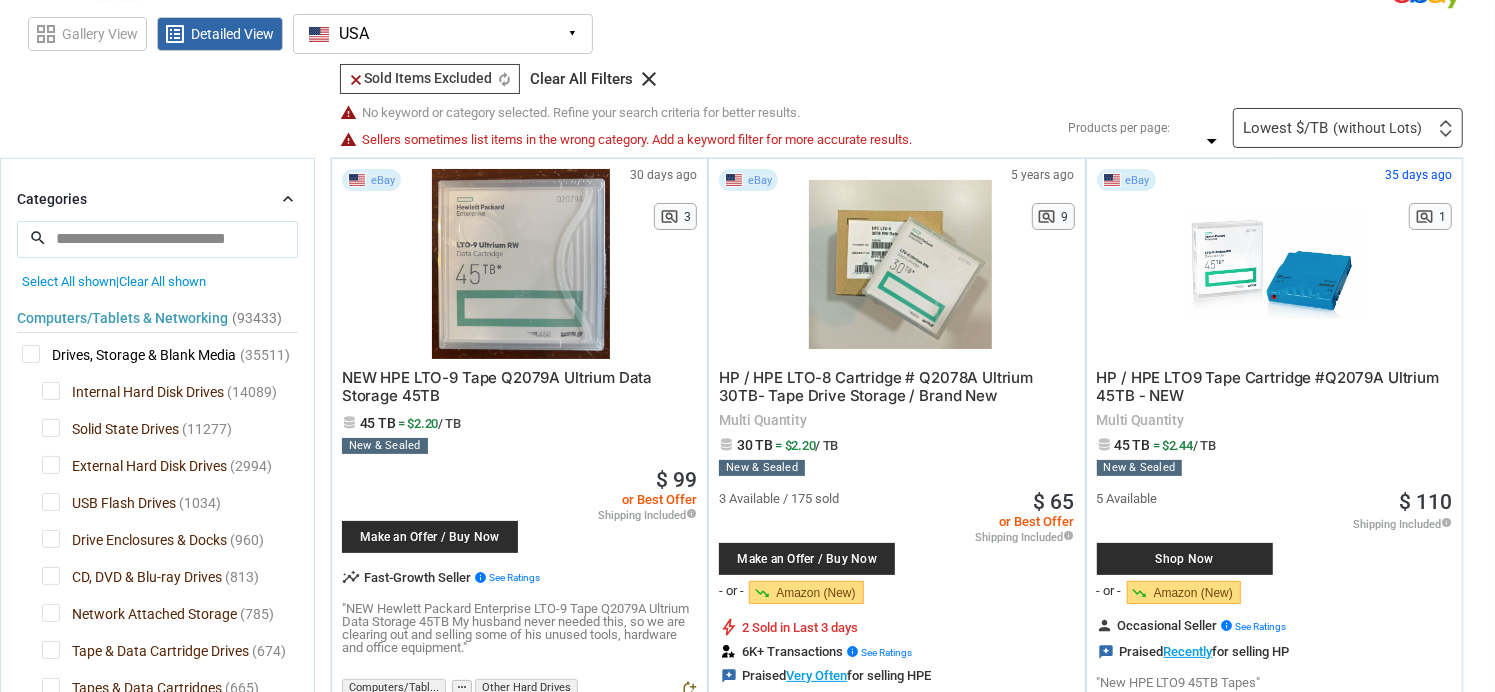 click on "Internal Hard Disk Drives" at bounding box center (133, 394) 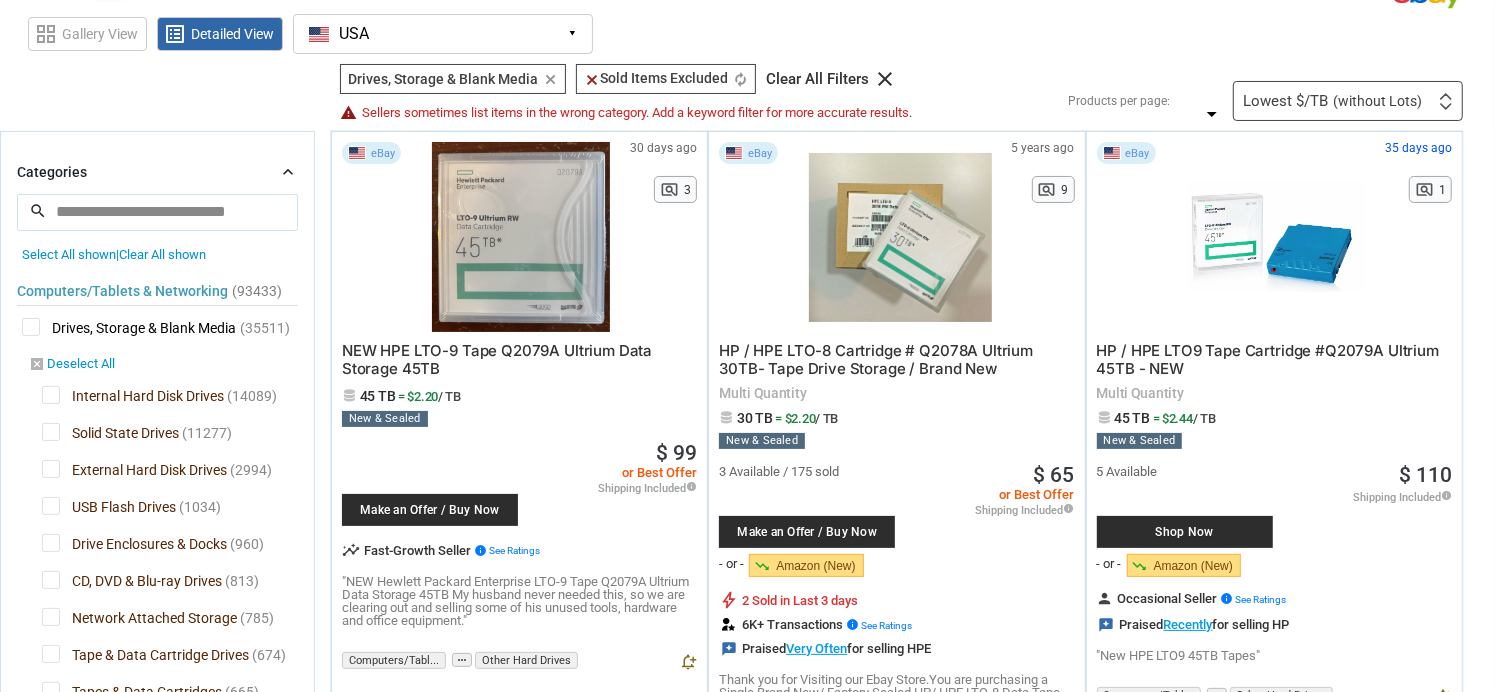 click on "disabled_by_default Deselect All" at bounding box center (72, 365) 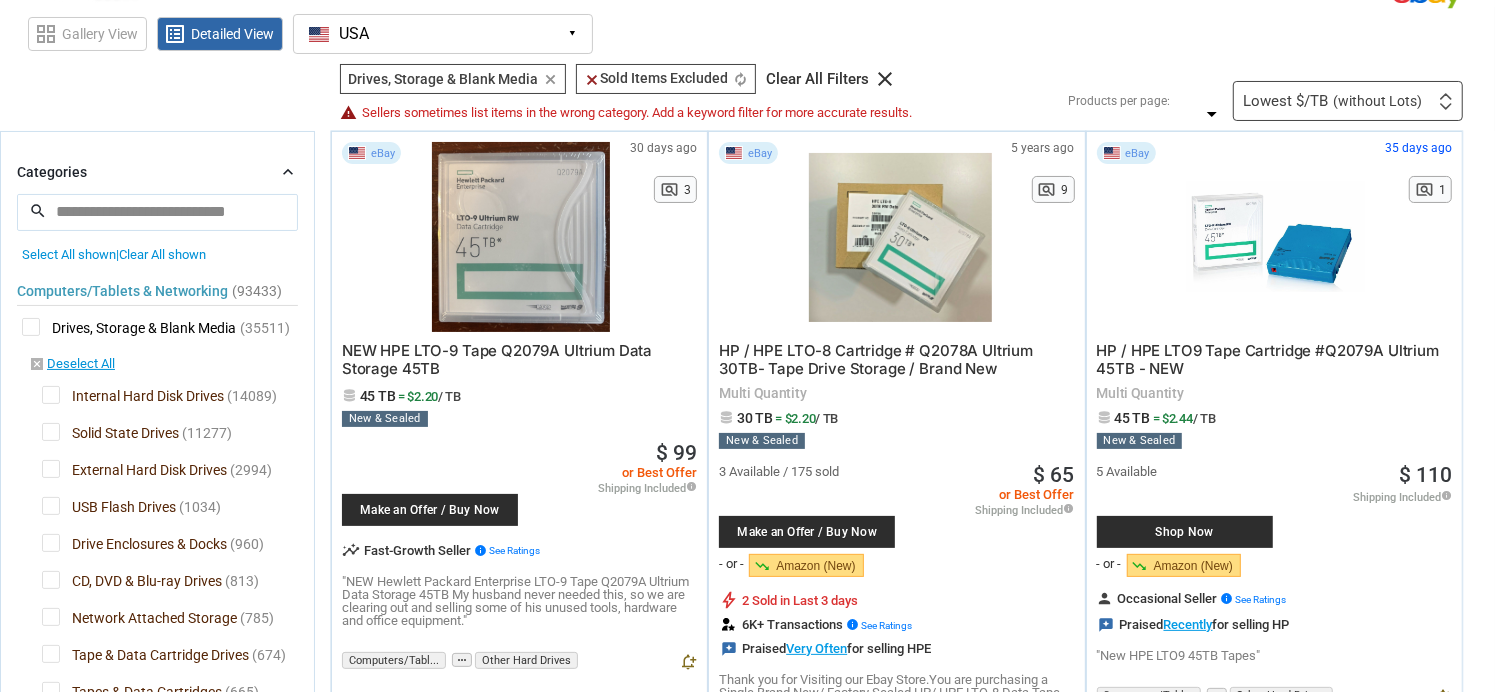 click on "Internal Hard Disk Drives" at bounding box center (133, 398) 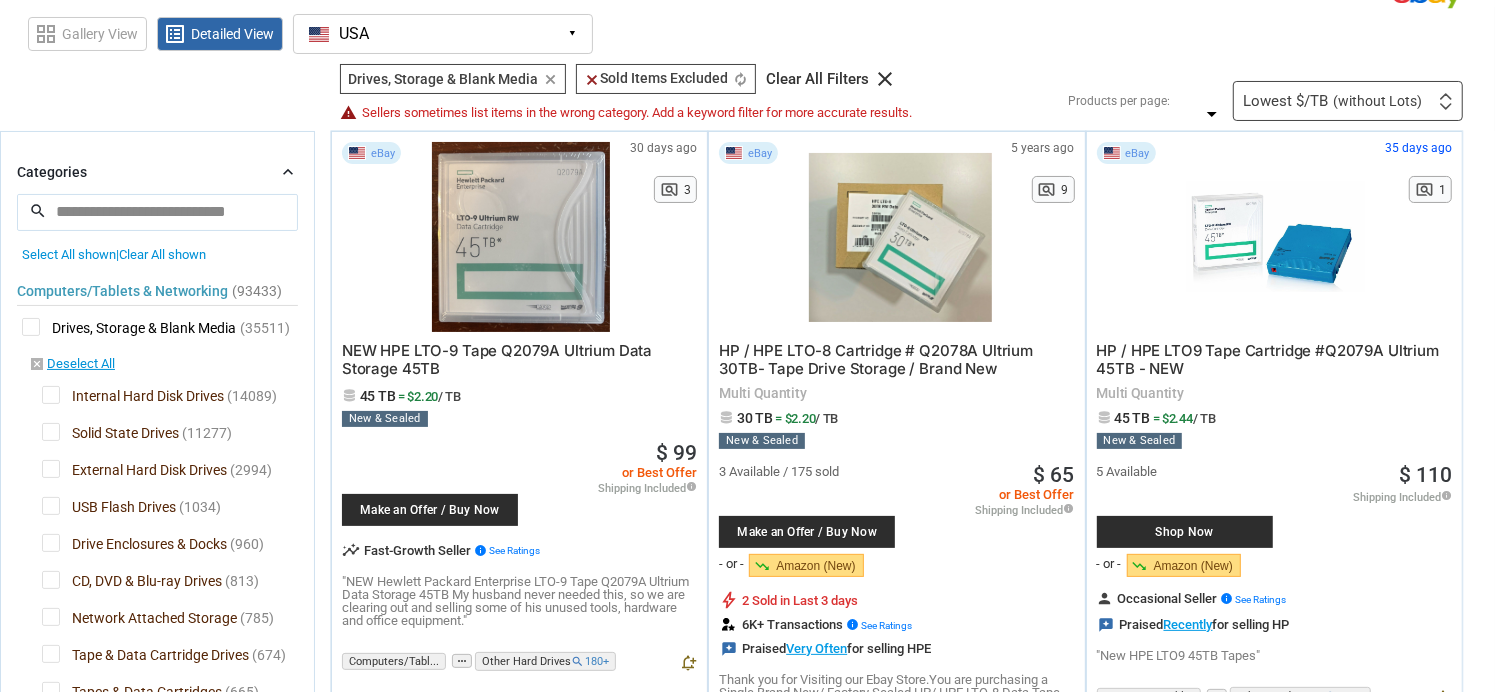 click on "Solid State Drives" at bounding box center (110, 435) 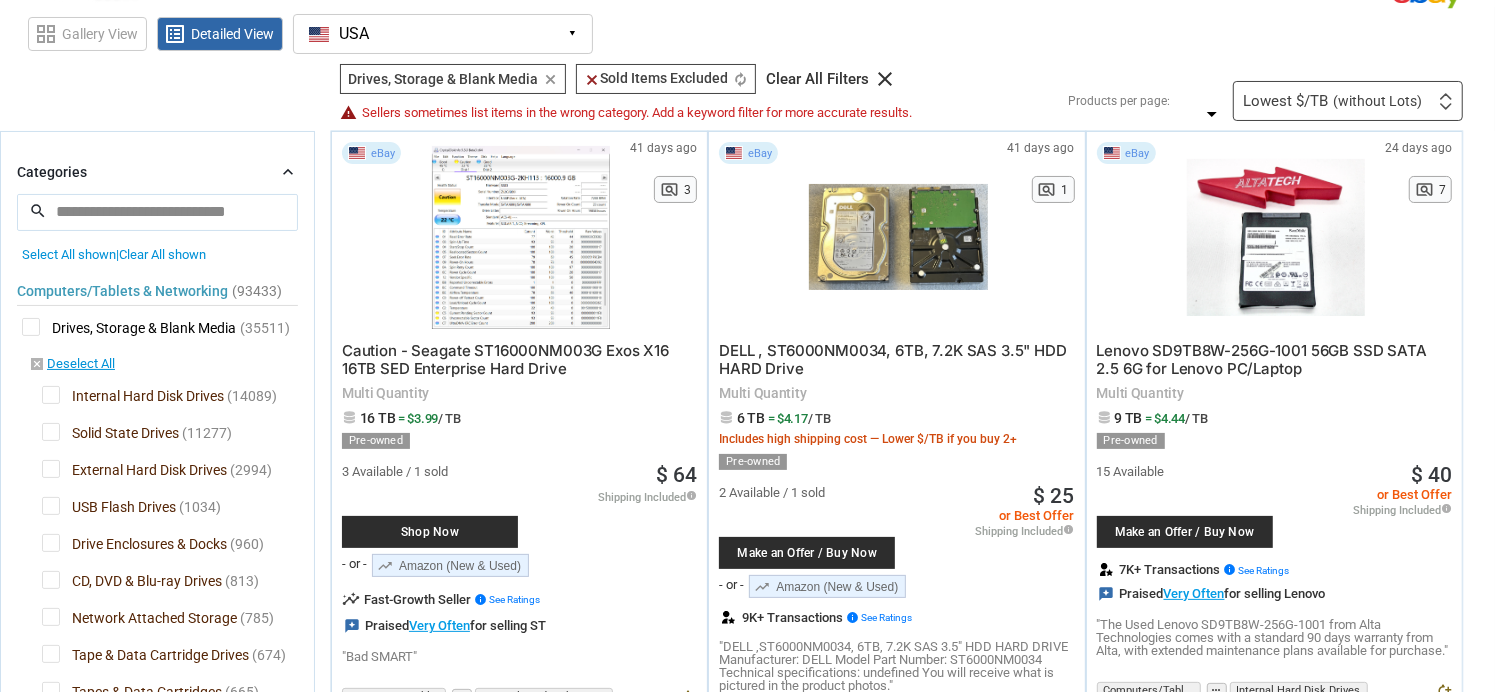 scroll, scrollTop: 200, scrollLeft: 0, axis: vertical 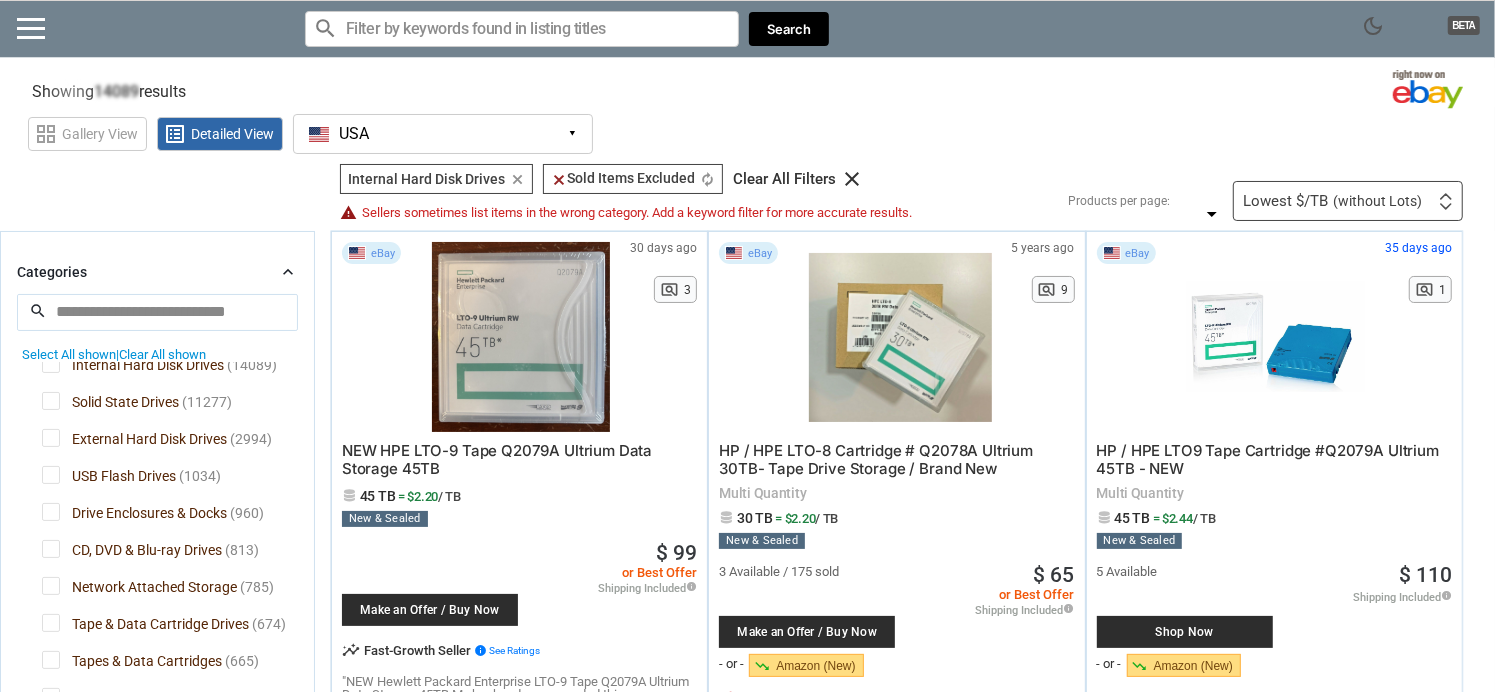 click on "Solid State Drives" at bounding box center (110, 404) 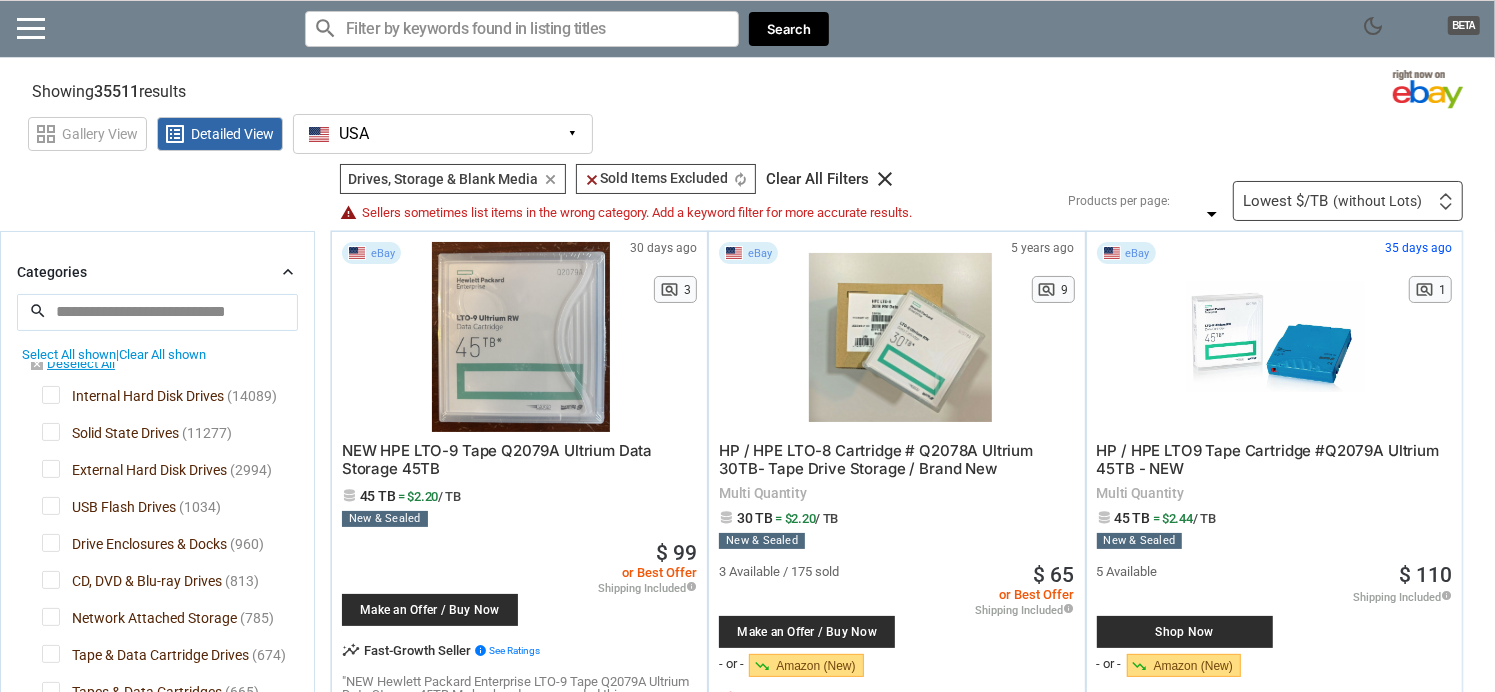 click on "Solid State Drives" at bounding box center [110, 435] 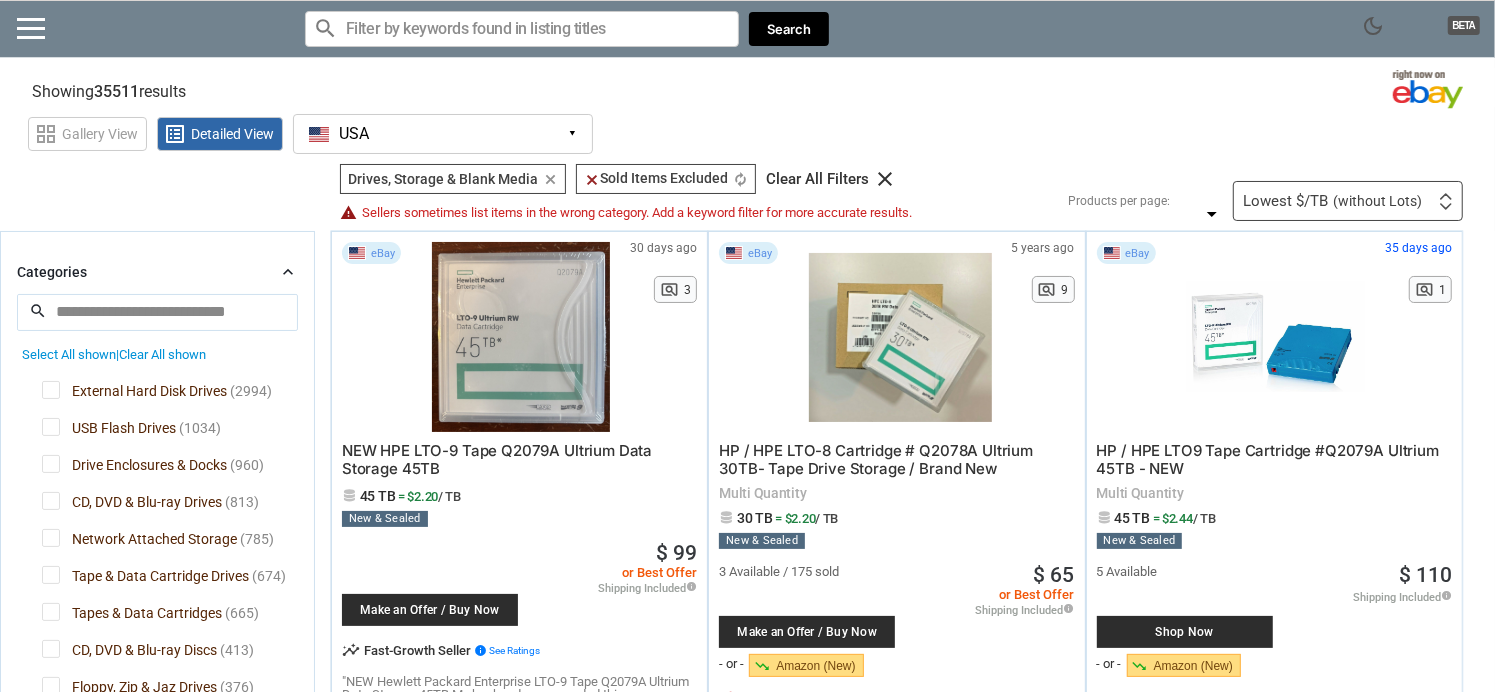 scroll, scrollTop: 200, scrollLeft: 0, axis: vertical 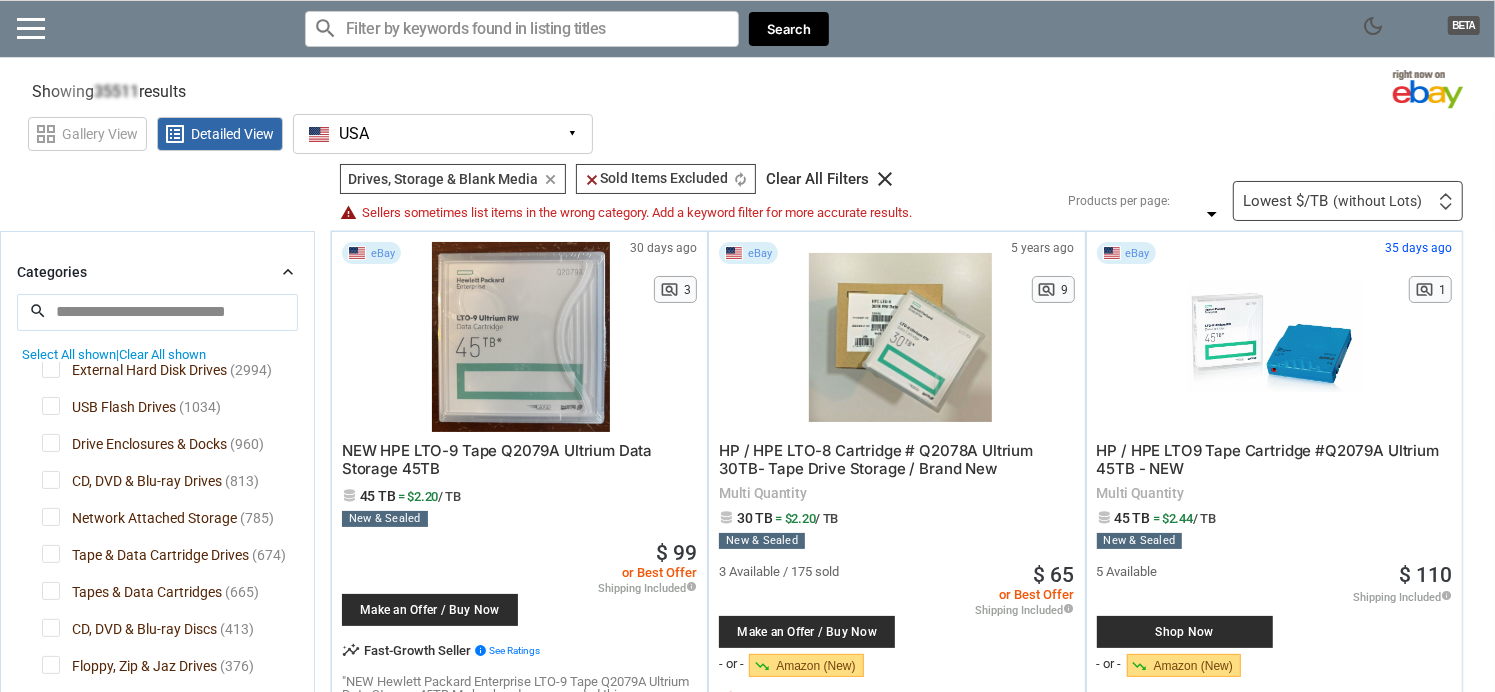 click on "Tape & Data Cartridge Drives" at bounding box center (145, 557) 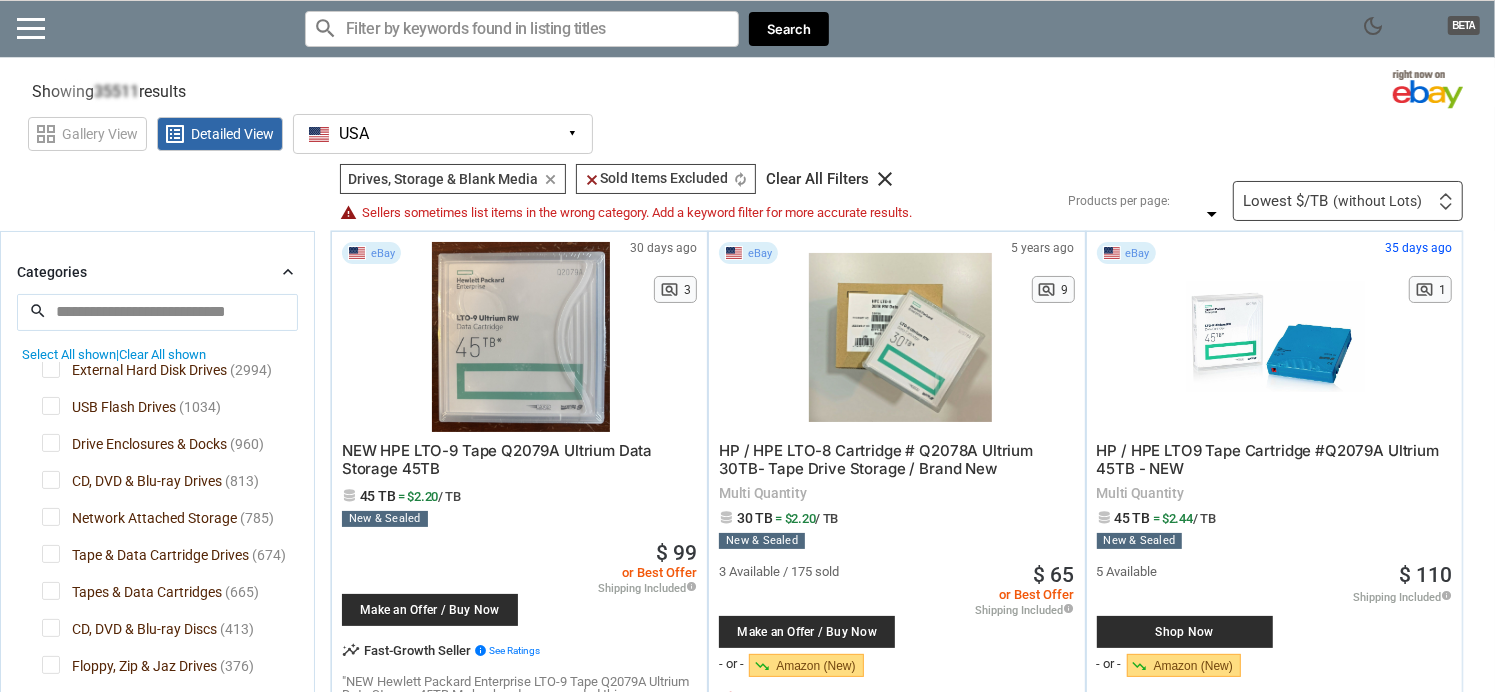 drag, startPoint x: 45, startPoint y: 587, endPoint x: 50, endPoint y: 606, distance: 19.646883 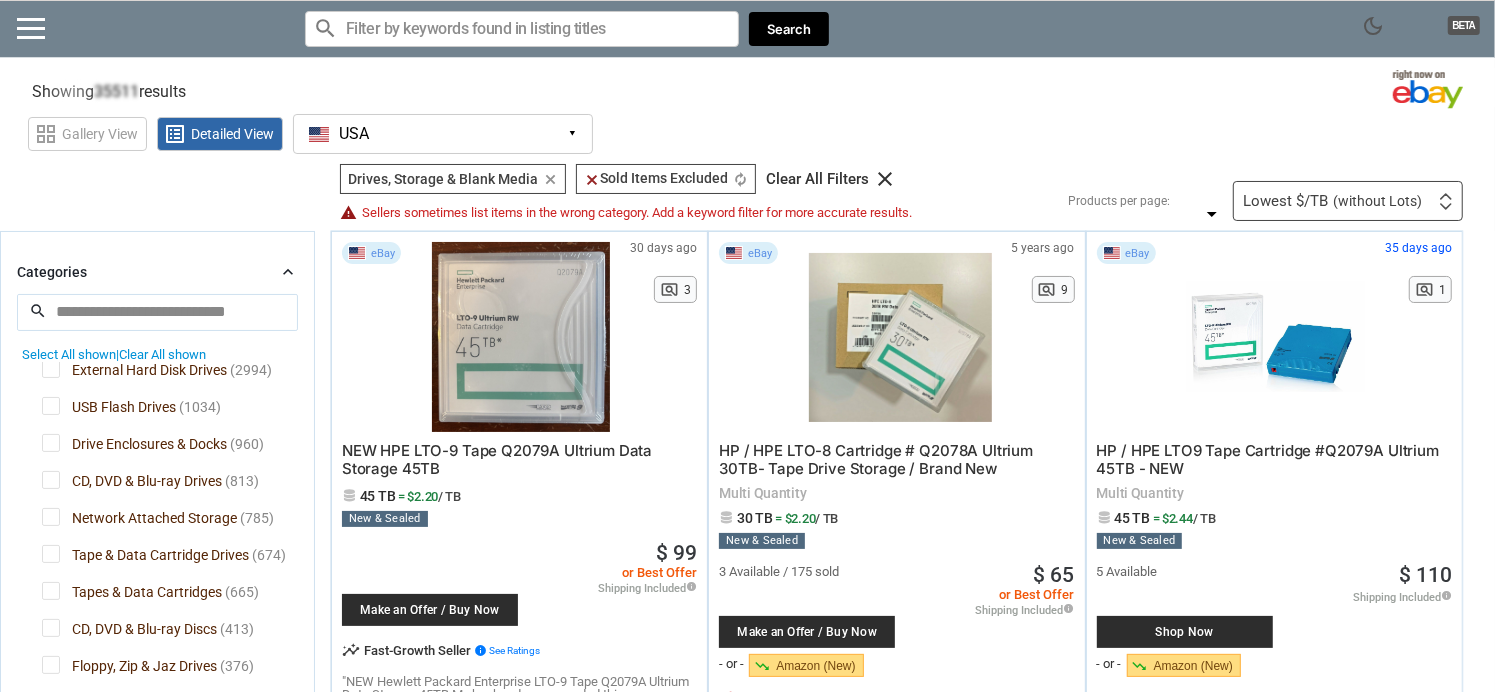 click on "CD, DVD & Blu-ray Discs" at bounding box center [129, 631] 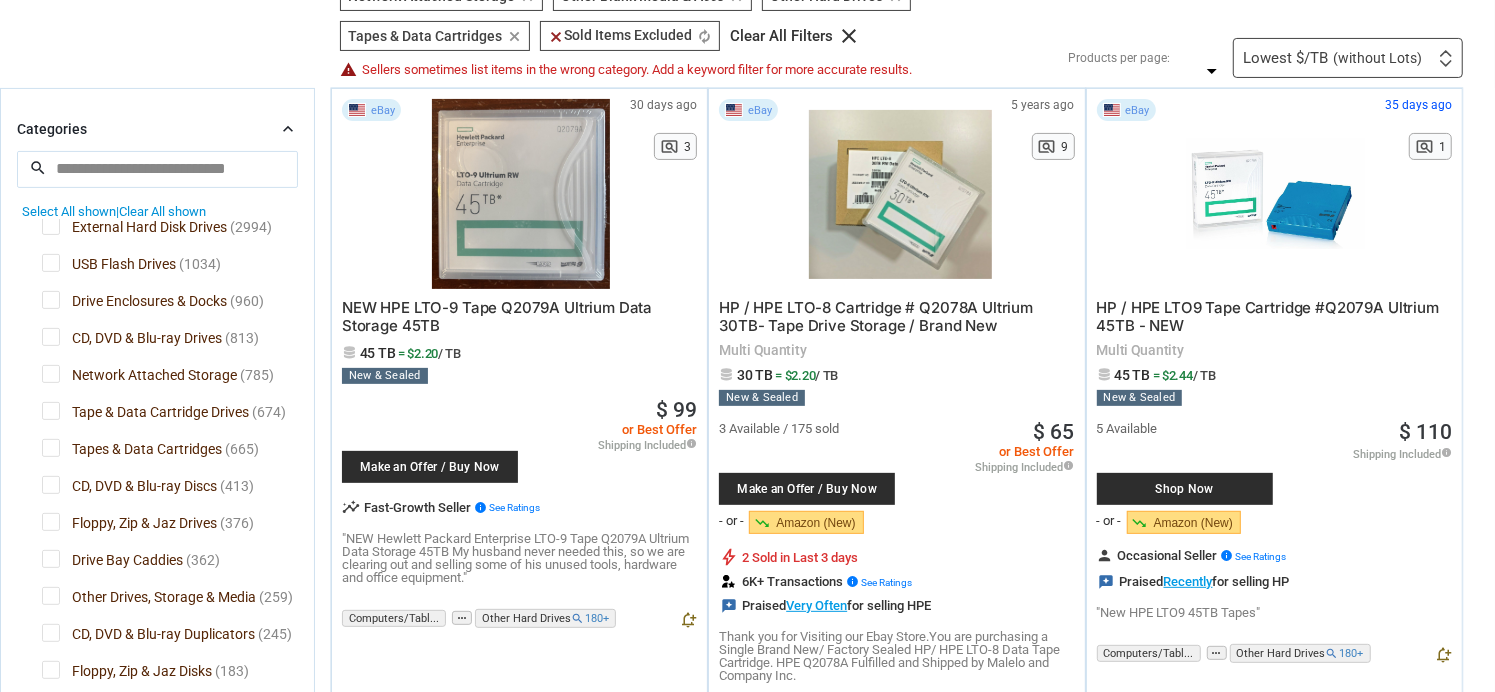 scroll, scrollTop: 400, scrollLeft: 0, axis: vertical 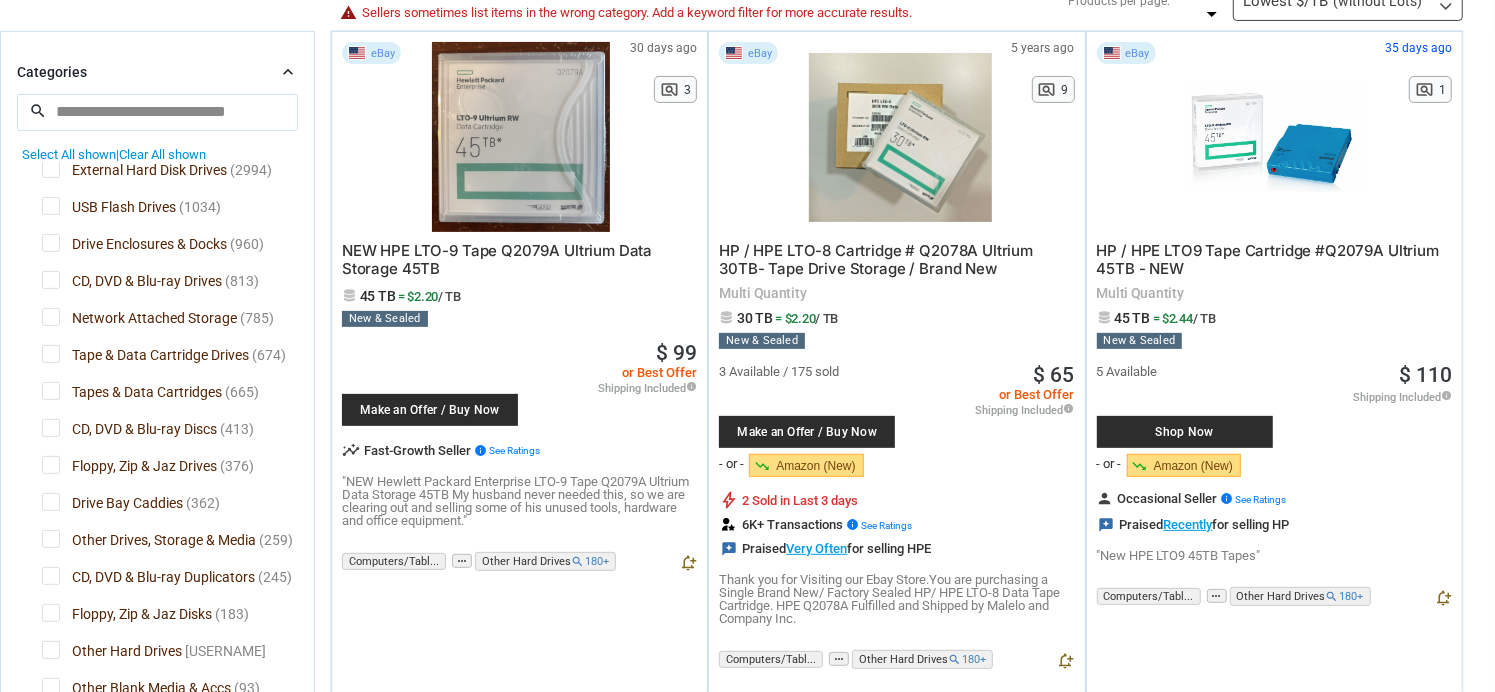 click on "Tape & Data Cartridge Drives" at bounding box center [145, 357] 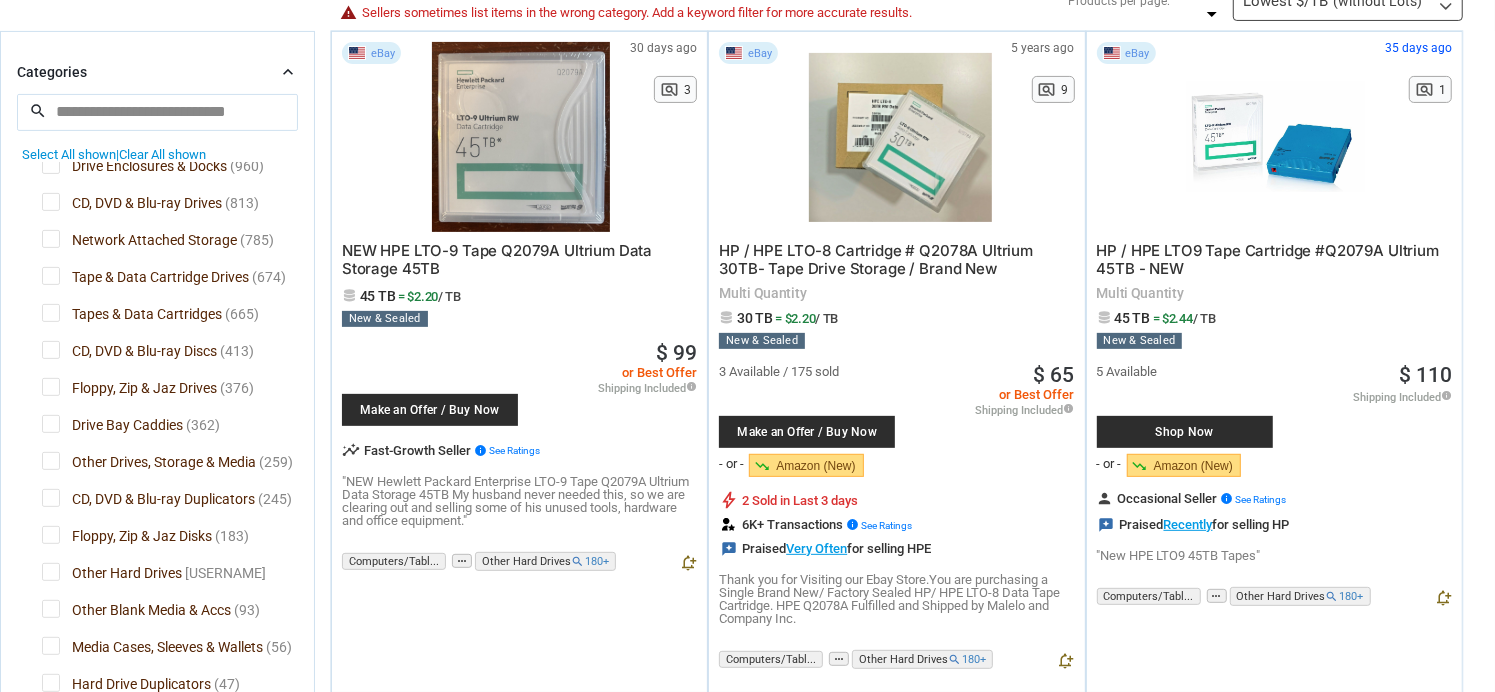 scroll, scrollTop: 300, scrollLeft: 0, axis: vertical 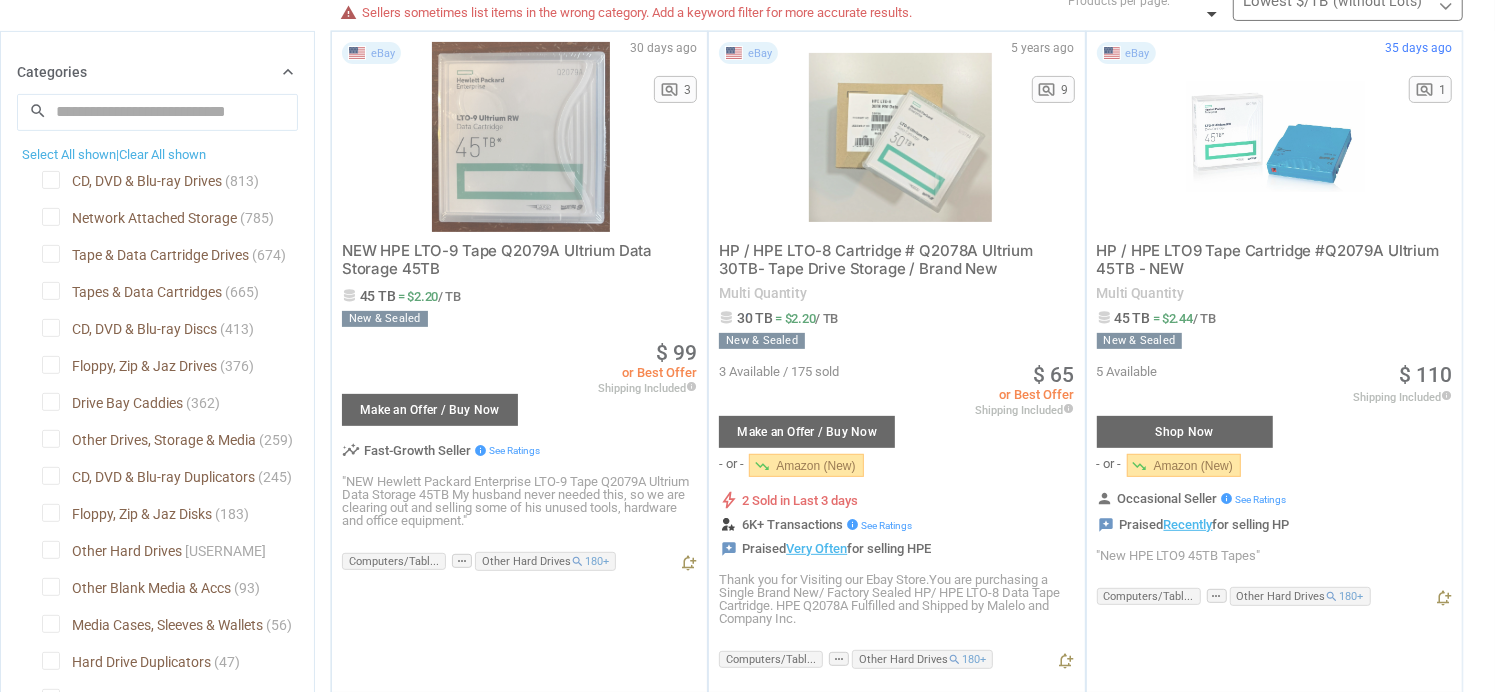 click at bounding box center (747, 346) 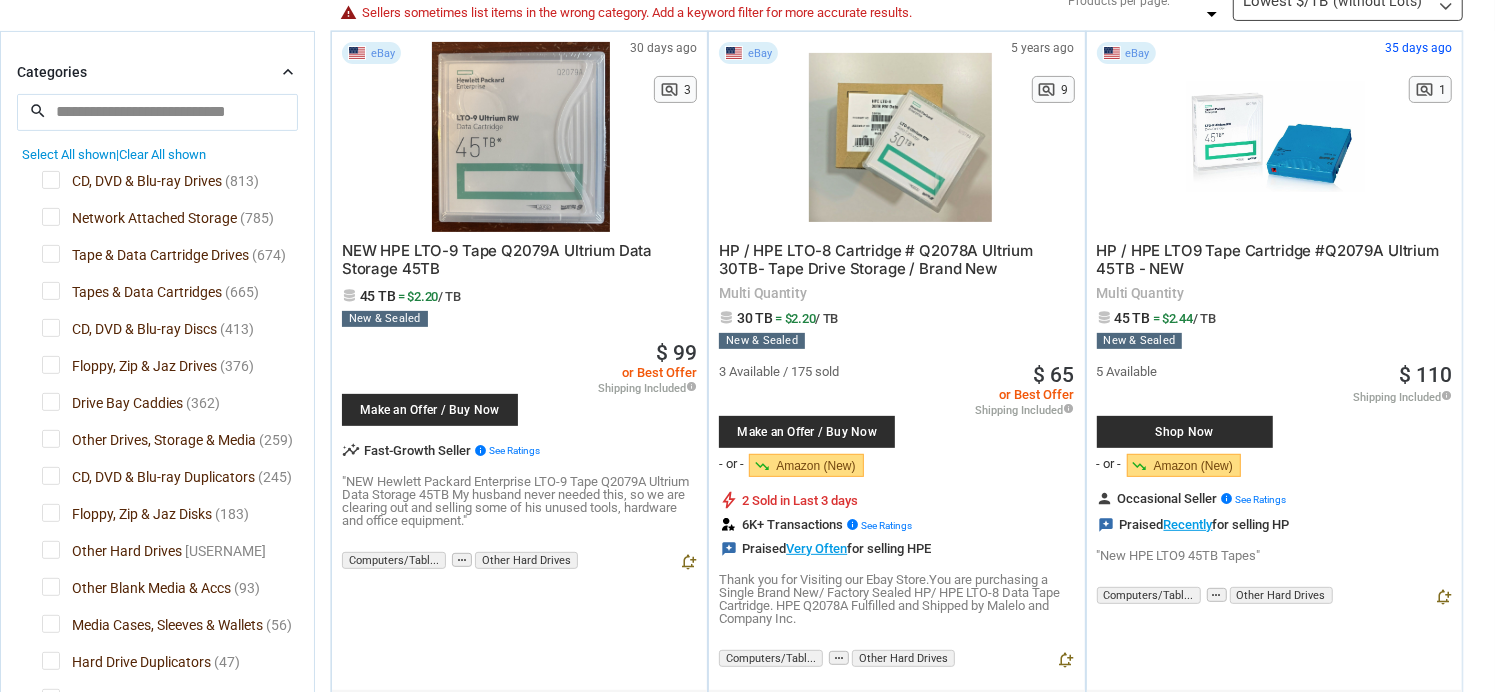 click on "Floppy, Zip & Jaz Disks" at bounding box center (127, 516) 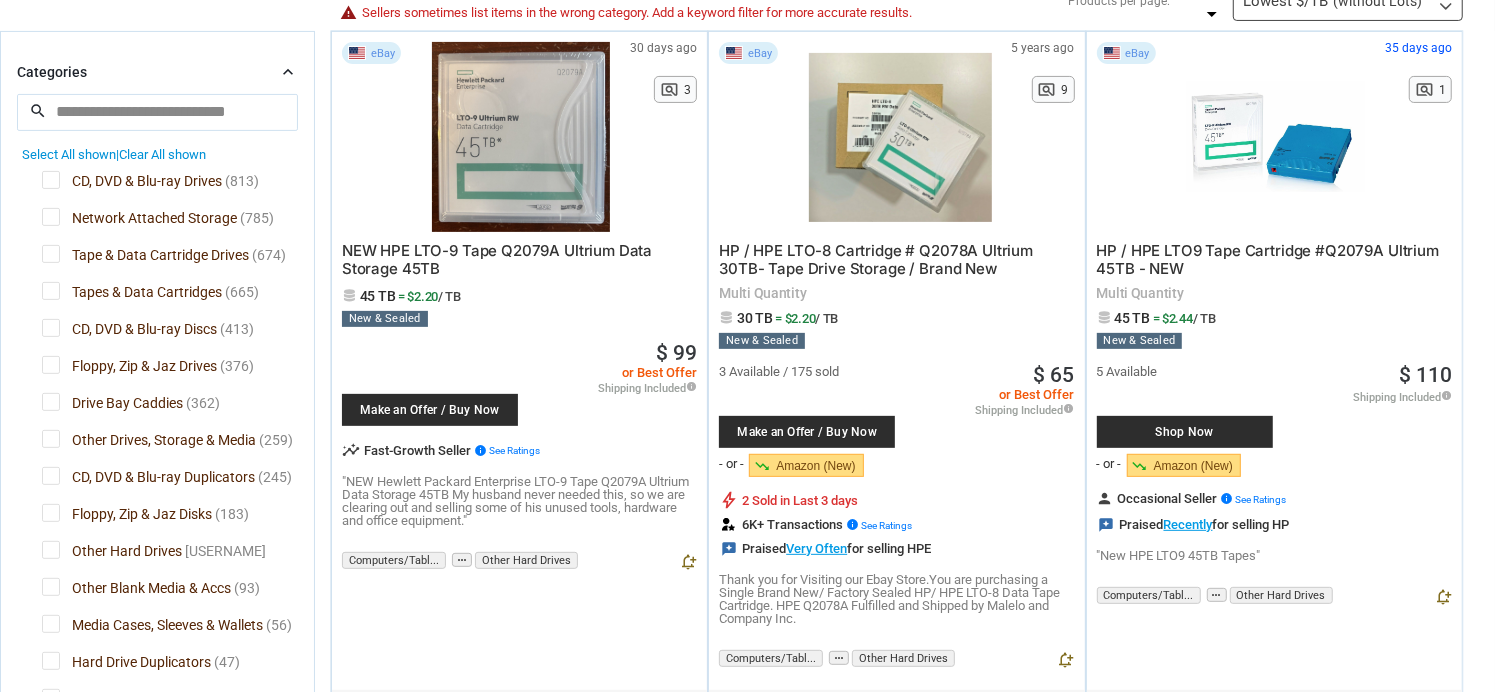 drag, startPoint x: 54, startPoint y: 538, endPoint x: 49, endPoint y: 566, distance: 28.442924 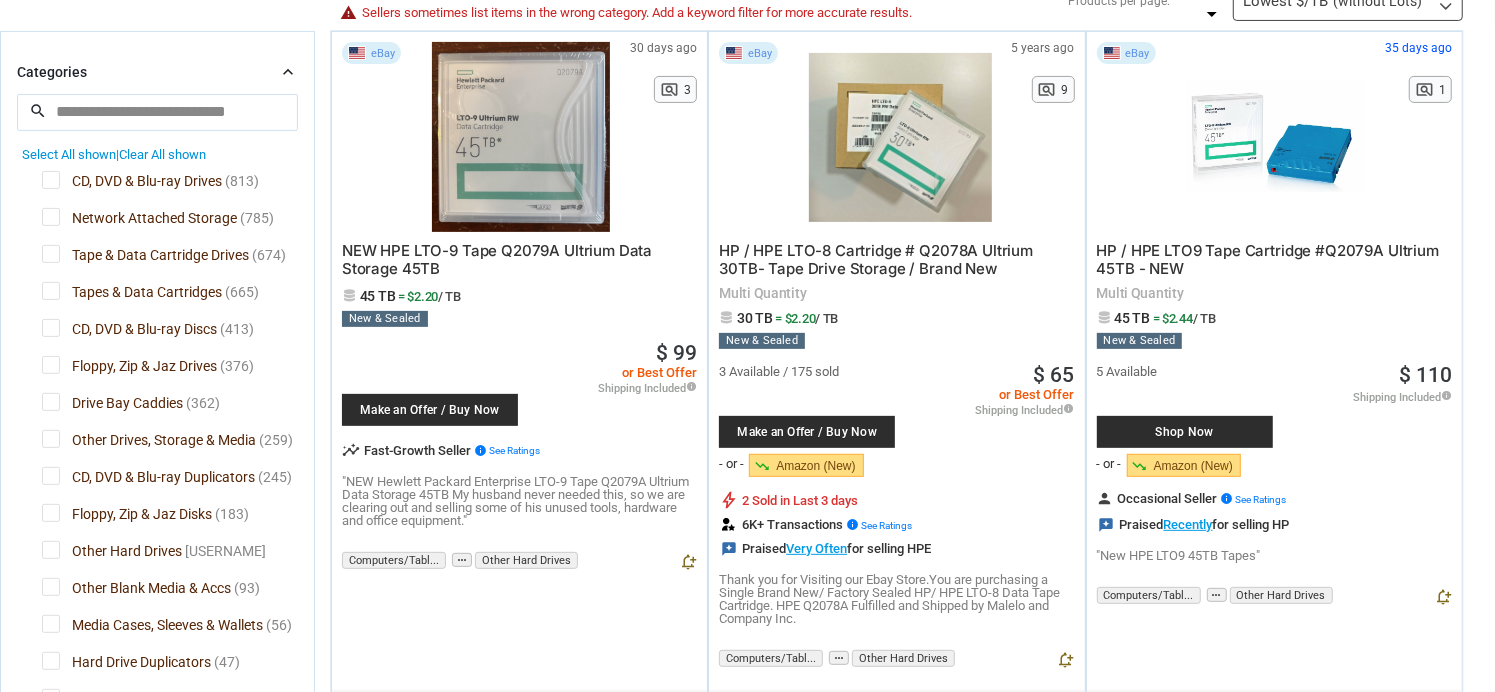 click on "Other Hard Drives" at bounding box center (112, 553) 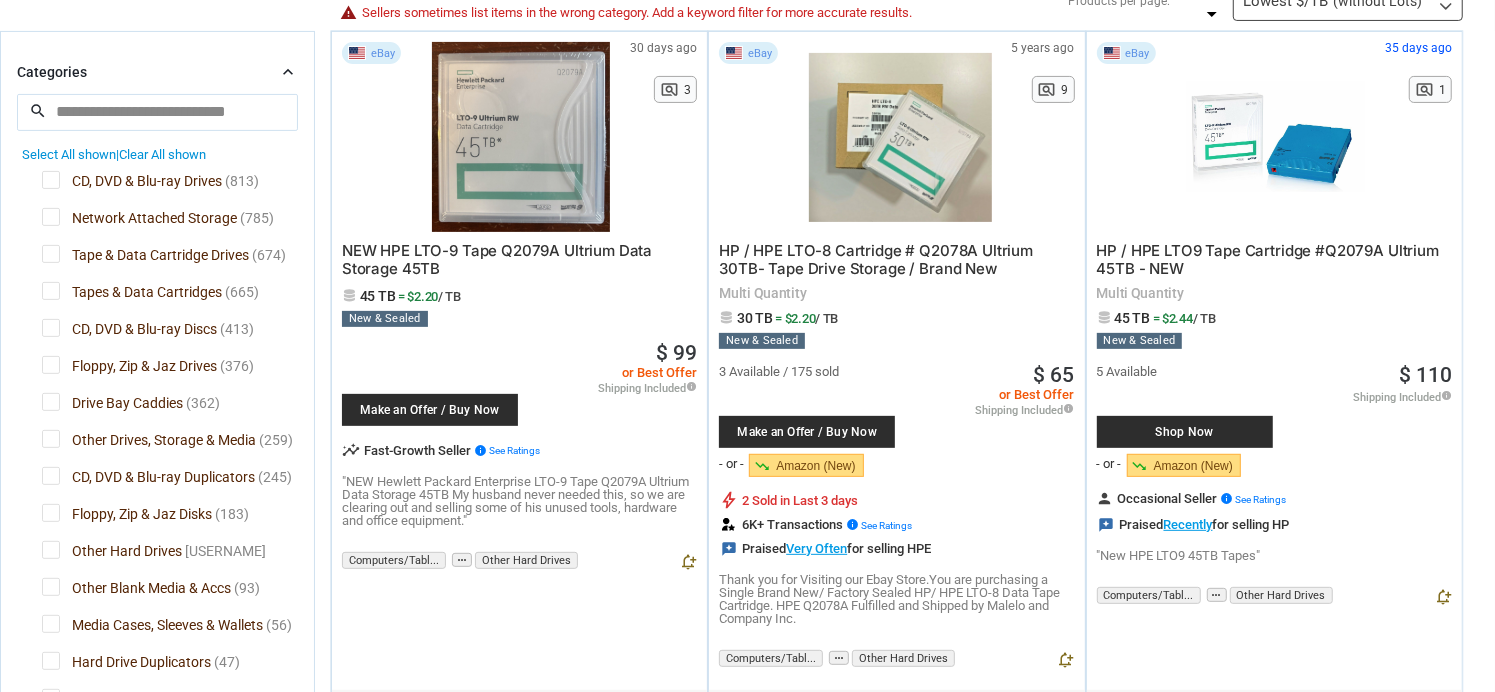 click on "Other Blank Media & Accs" at bounding box center (136, 590) 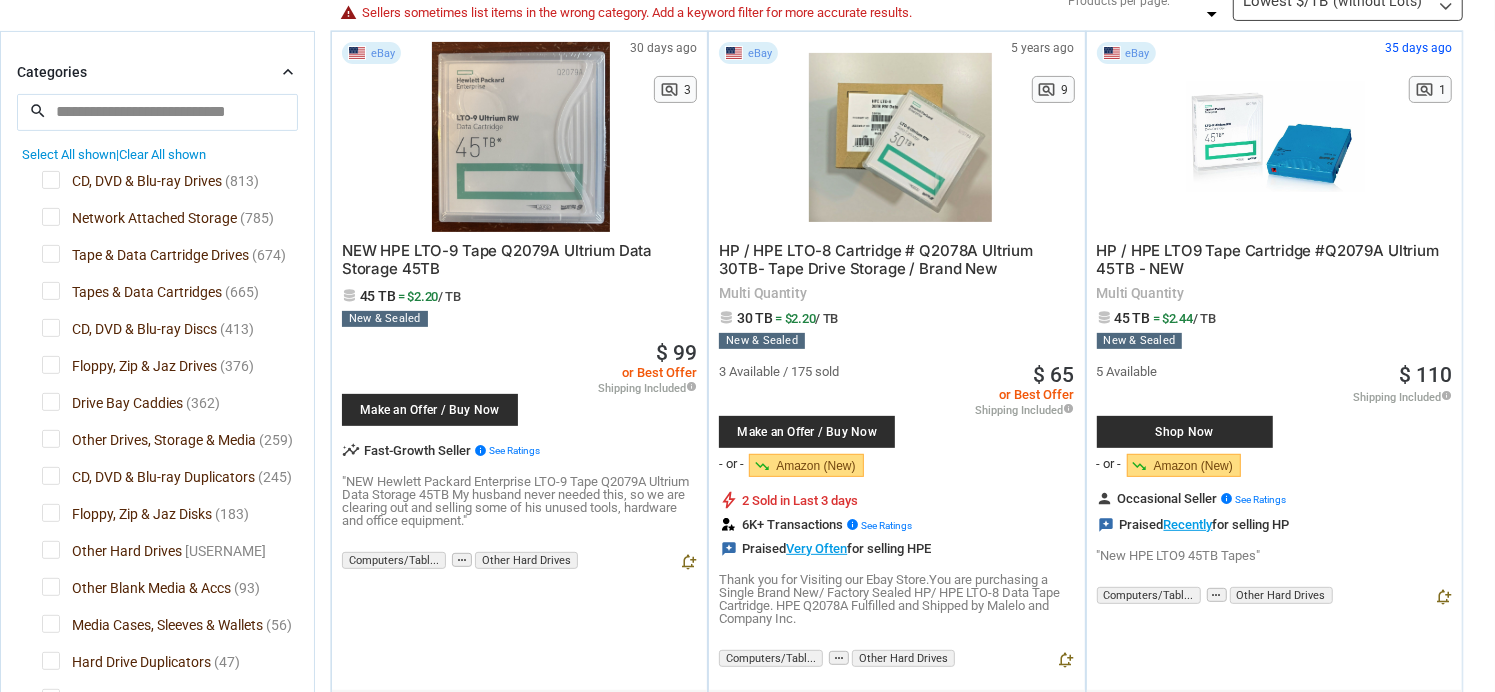click on "Media Cases, Sleeves & Wallets" at bounding box center (152, 627) 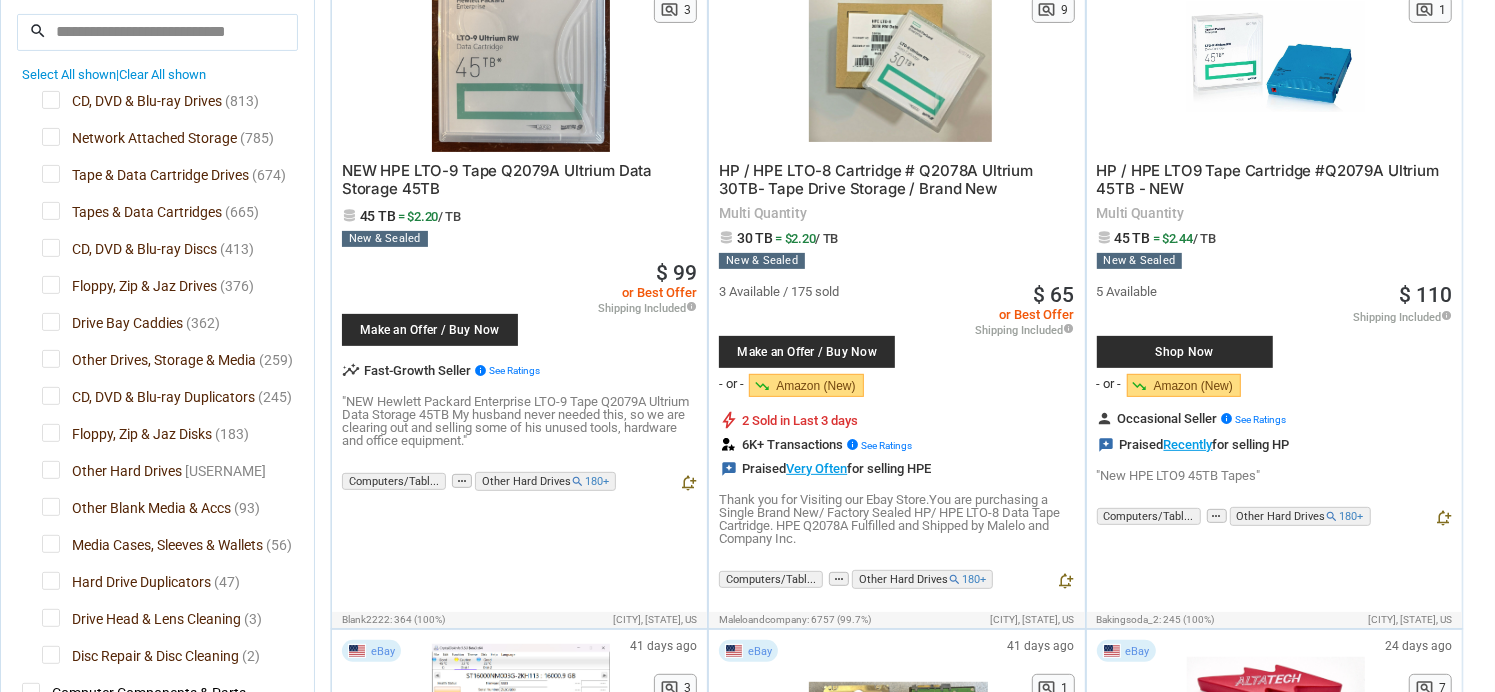 scroll, scrollTop: 504, scrollLeft: 0, axis: vertical 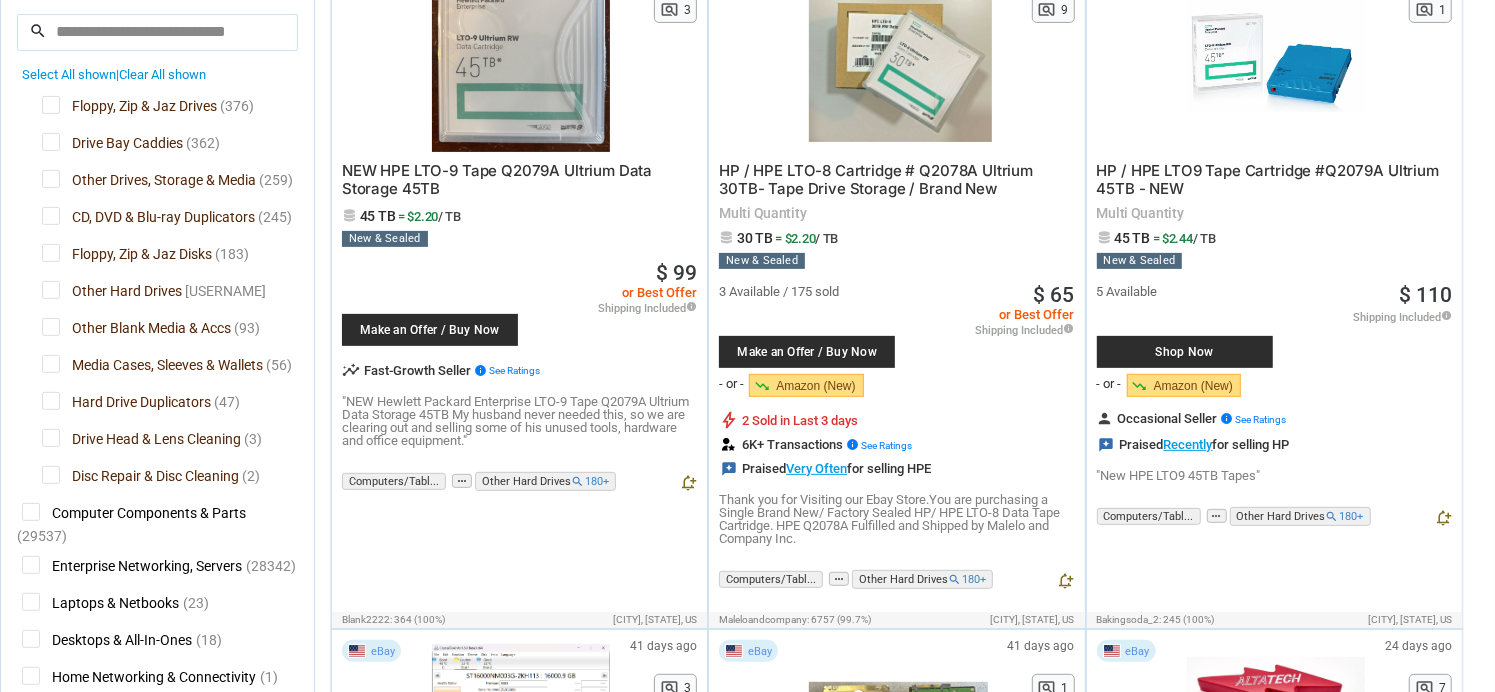 click on "Floppy, Zip & Jaz Disks" at bounding box center [127, 256] 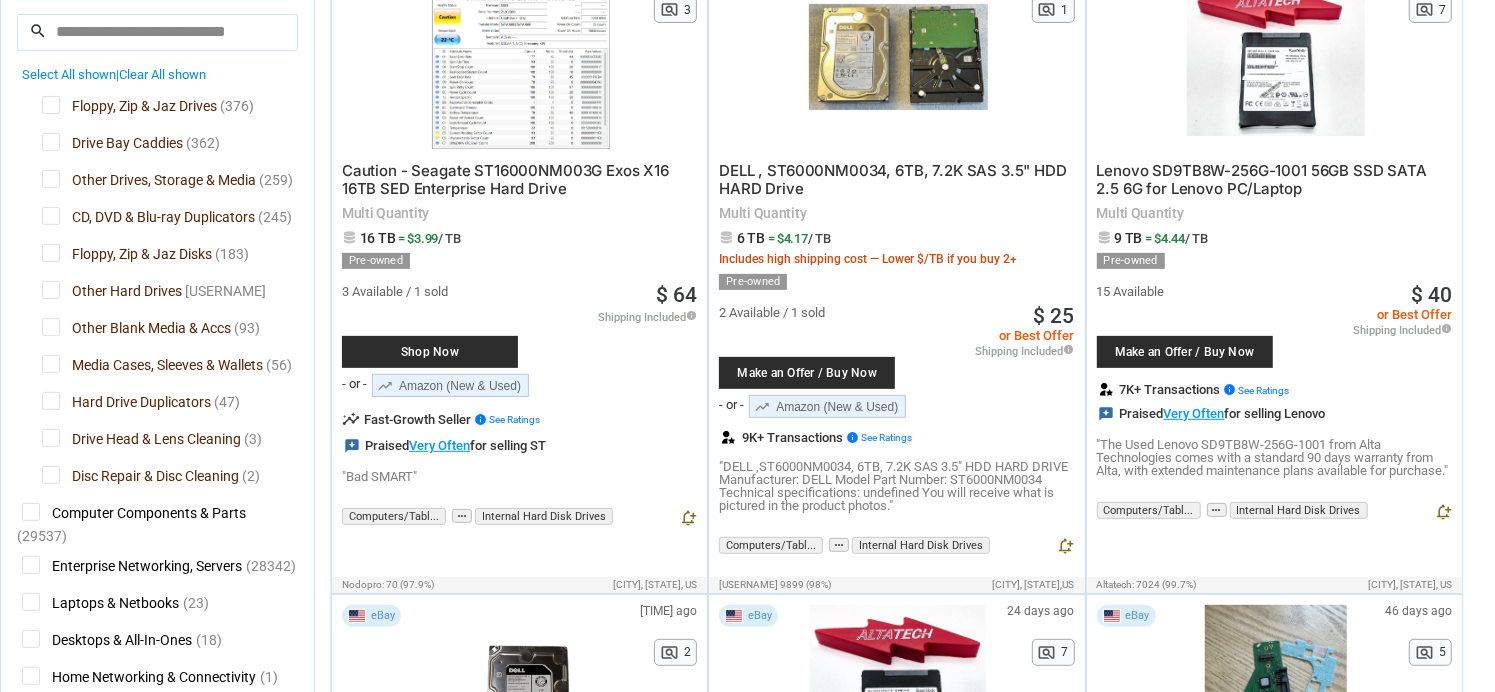 click on "Media Cases, Sleeves & Wallets" at bounding box center (152, 367) 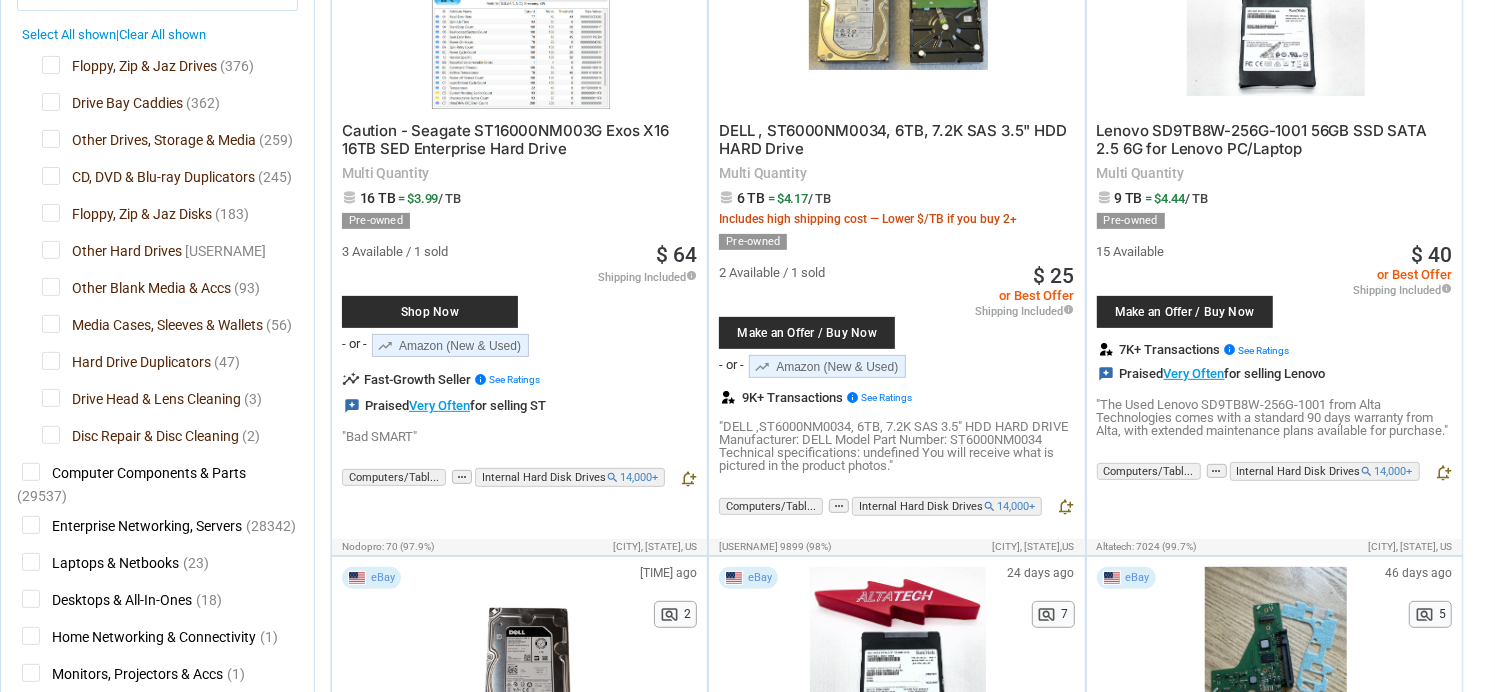 click on "Computer Components & Parts" at bounding box center [134, 475] 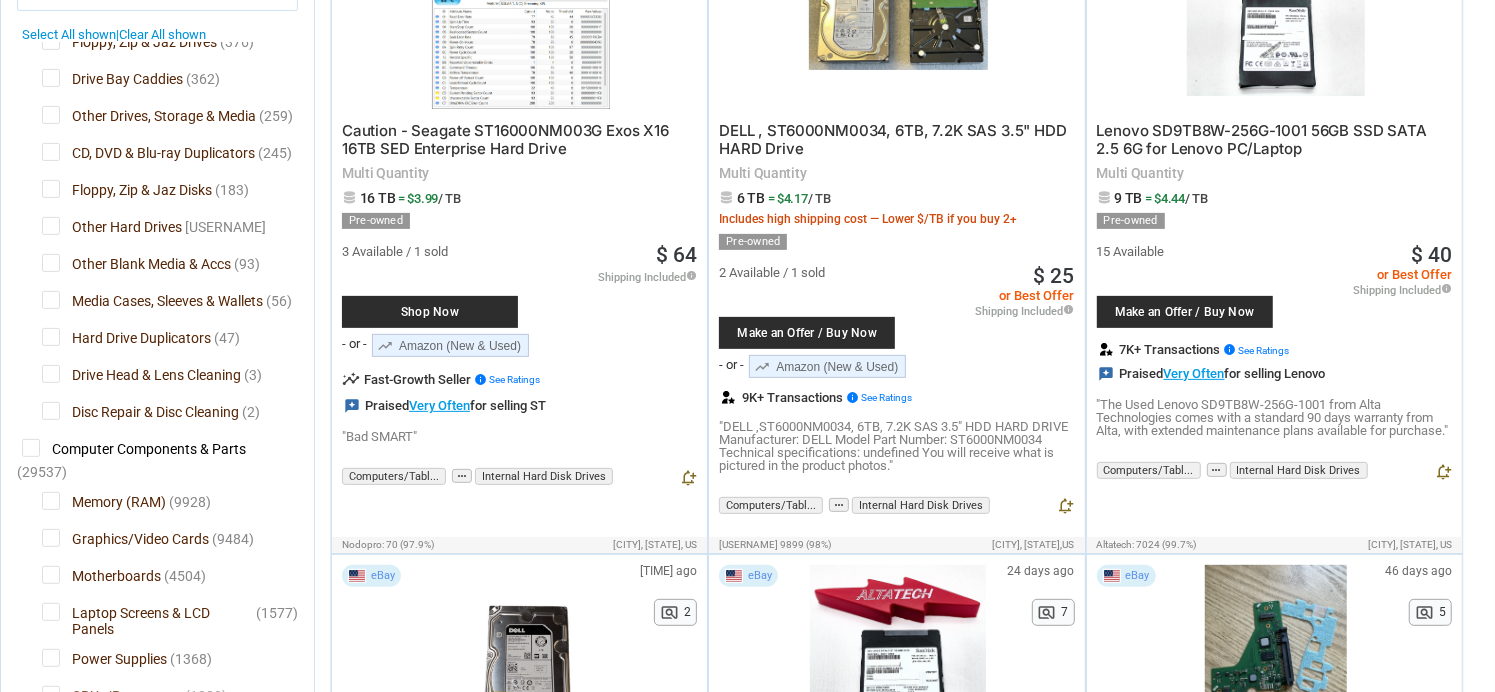 click on "Computer Components & Parts" at bounding box center [134, 451] 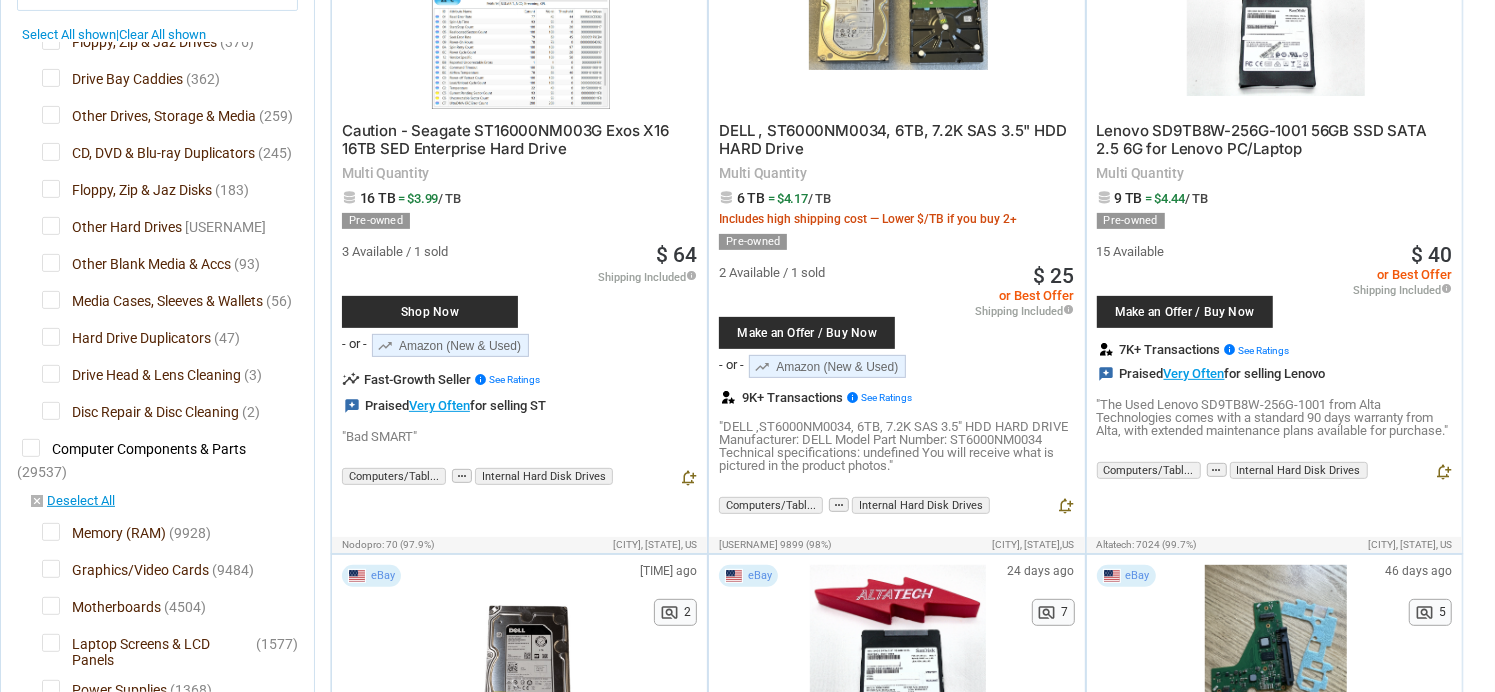click on "Computer Components & Parts" at bounding box center [134, 451] 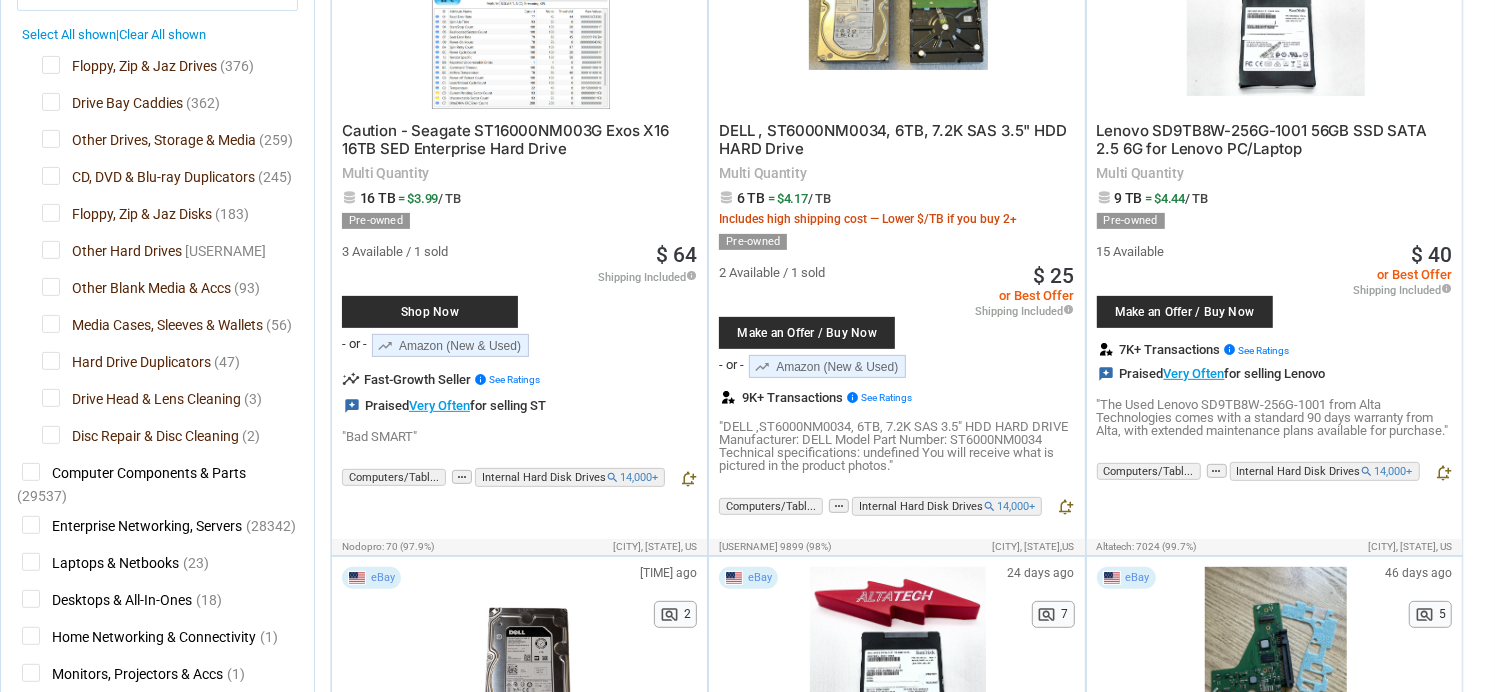 click on "Media Cases, Sleeves & Wallets" at bounding box center (152, 327) 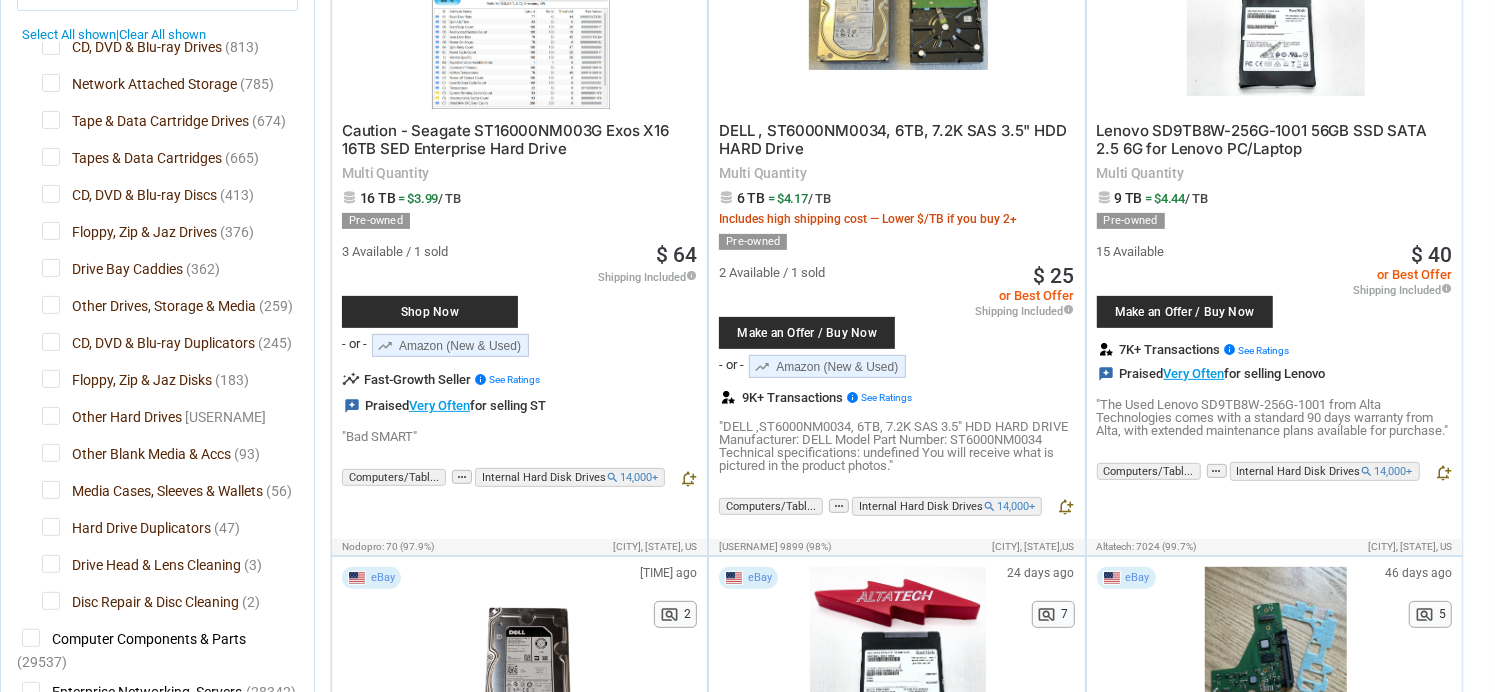 scroll, scrollTop: 104, scrollLeft: 0, axis: vertical 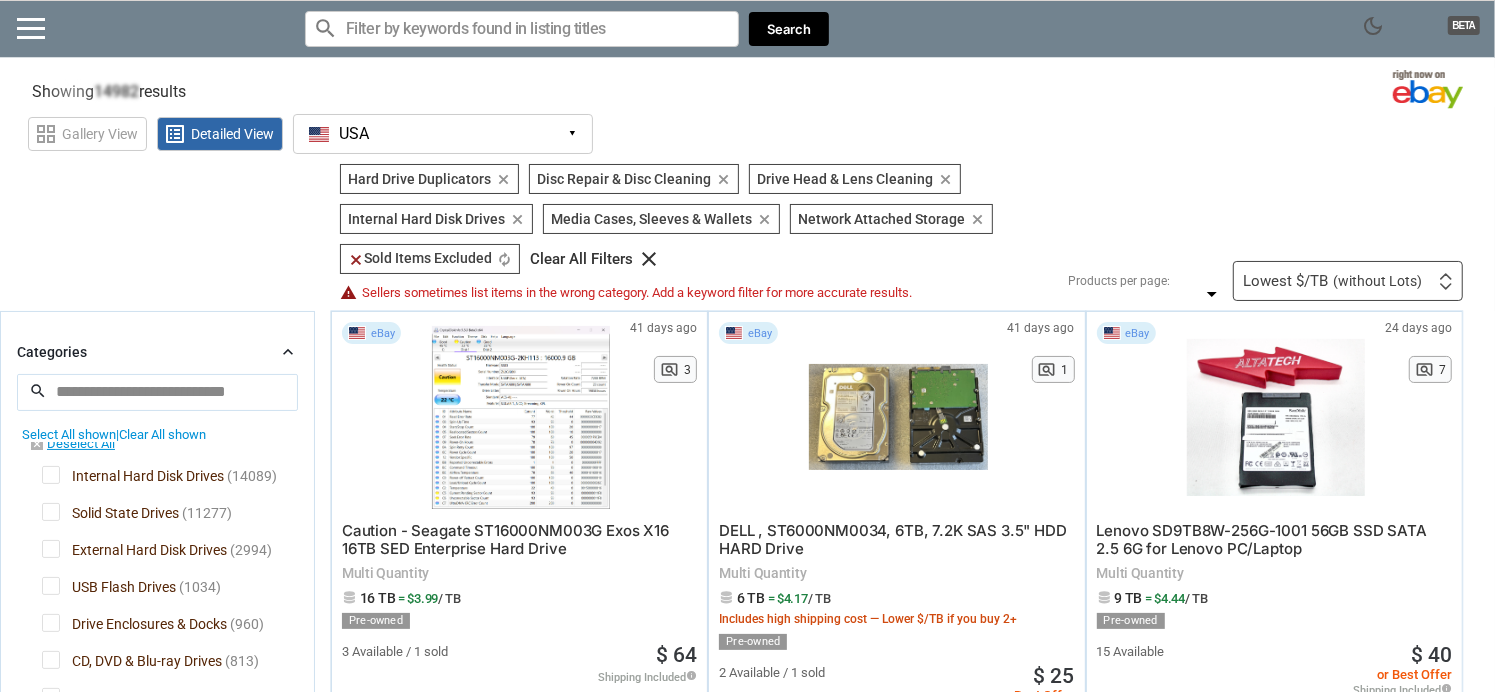 click on "Computers/Tablets & Networking
(93433)
[L1]
Drives, Storage & Blank Media
(35511)
[L2]
disabled_by_default Deselect All
Internal Hard Disk Drives
(14089)
[L4]
Solid State Drives
(11277)
[L4]
External Hard Disk Drives
(2994)
[L4]
[L3]" at bounding box center [157, 767] 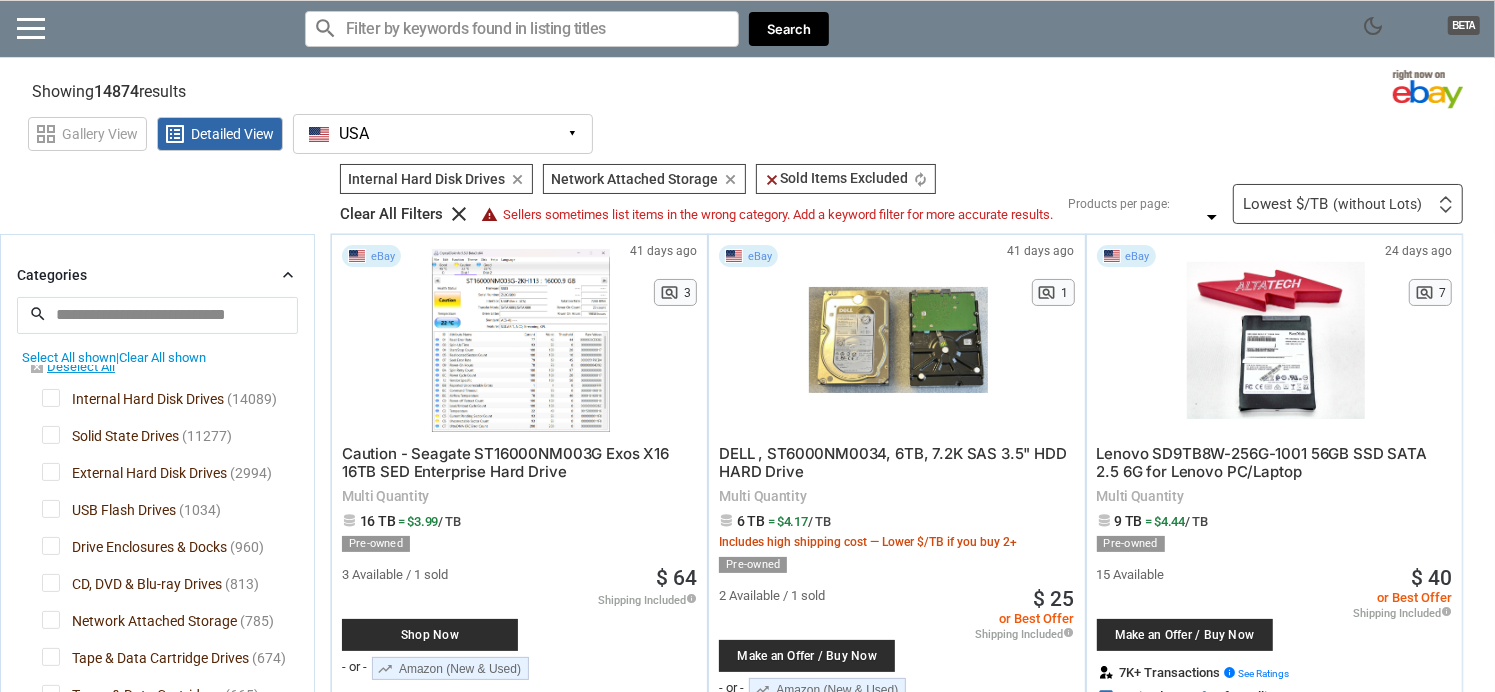 click on "External Hard Disk Drives" at bounding box center [134, 475] 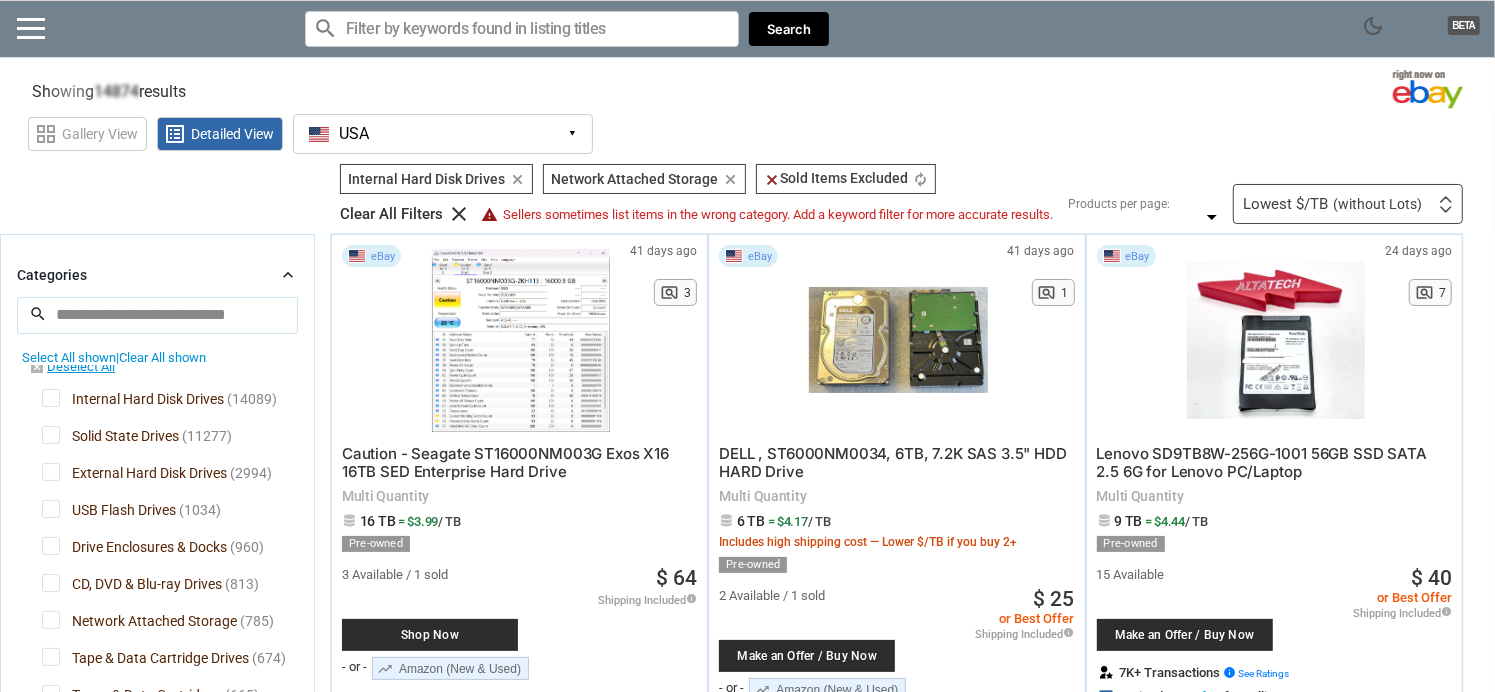 scroll, scrollTop: 0, scrollLeft: 0, axis: both 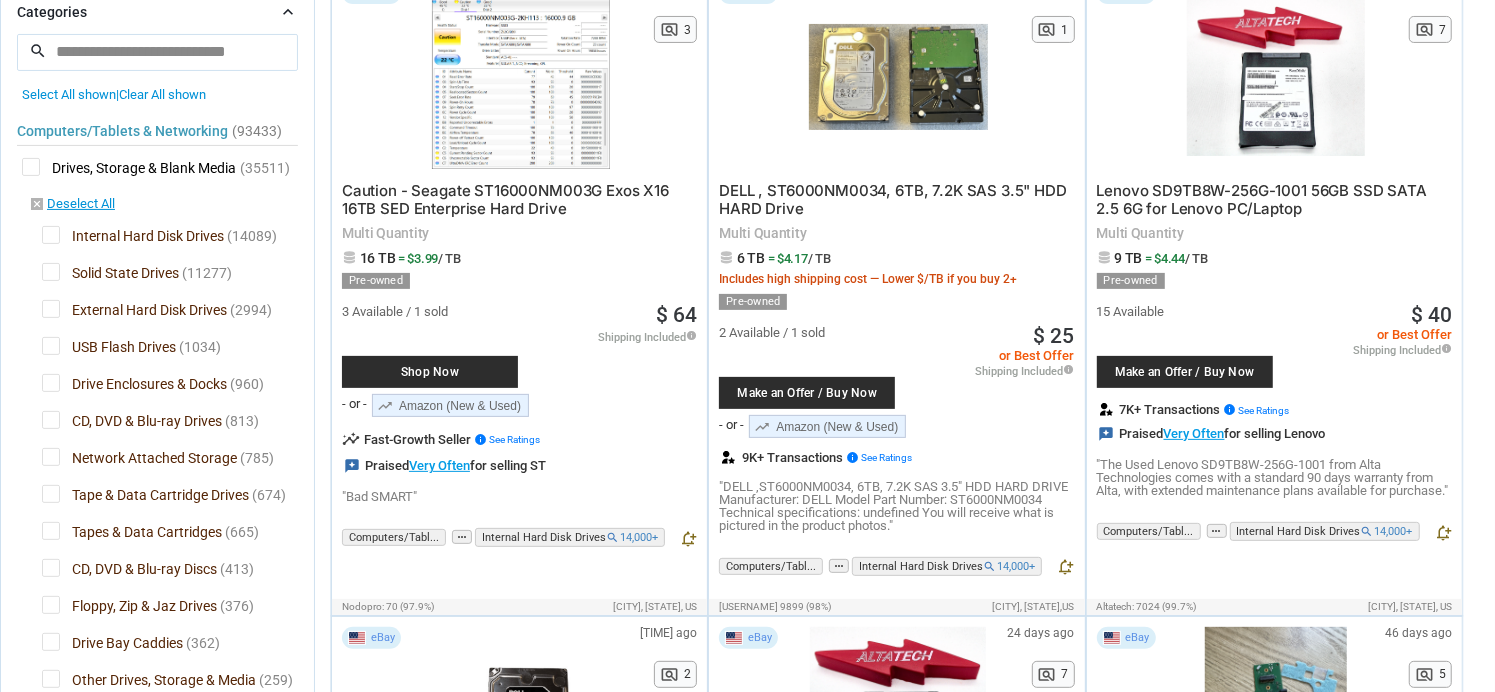 drag, startPoint x: 298, startPoint y: 209, endPoint x: 295, endPoint y: 331, distance: 122.03688 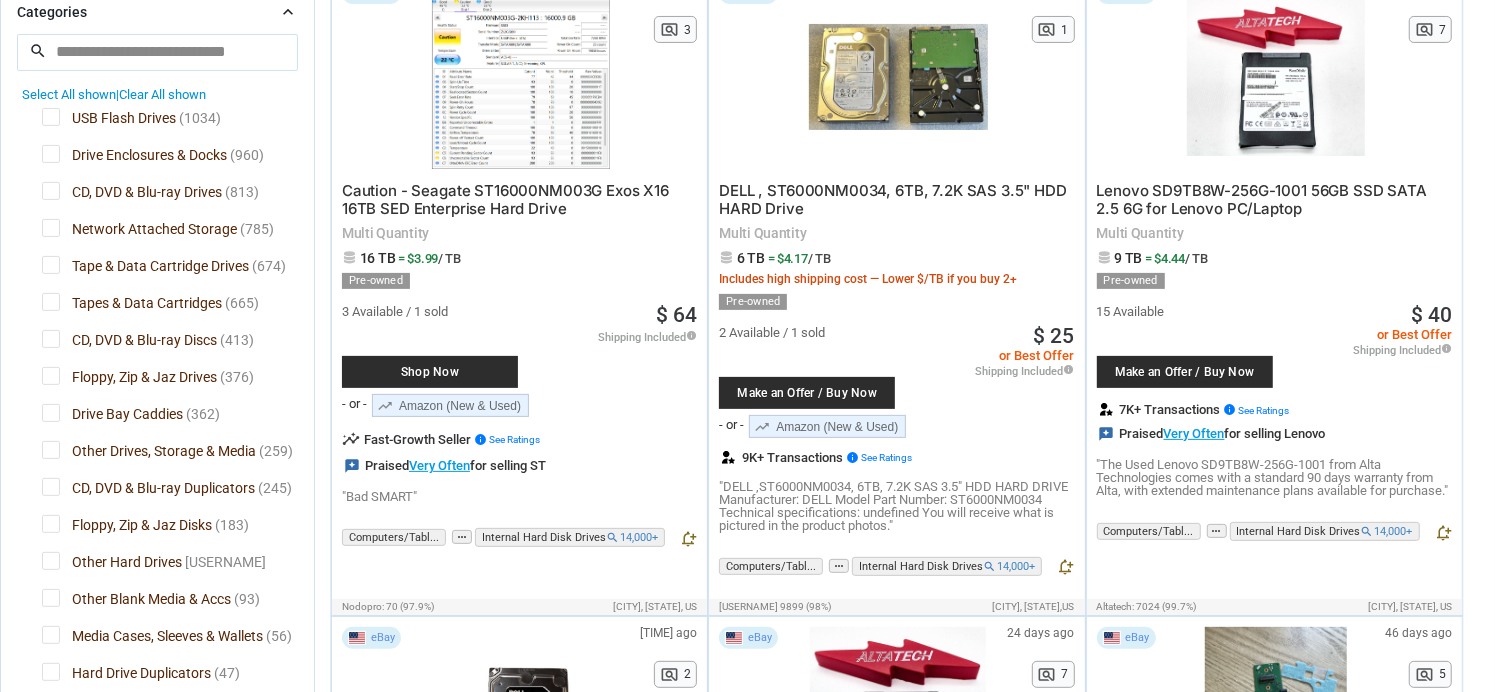 scroll, scrollTop: 504, scrollLeft: 0, axis: vertical 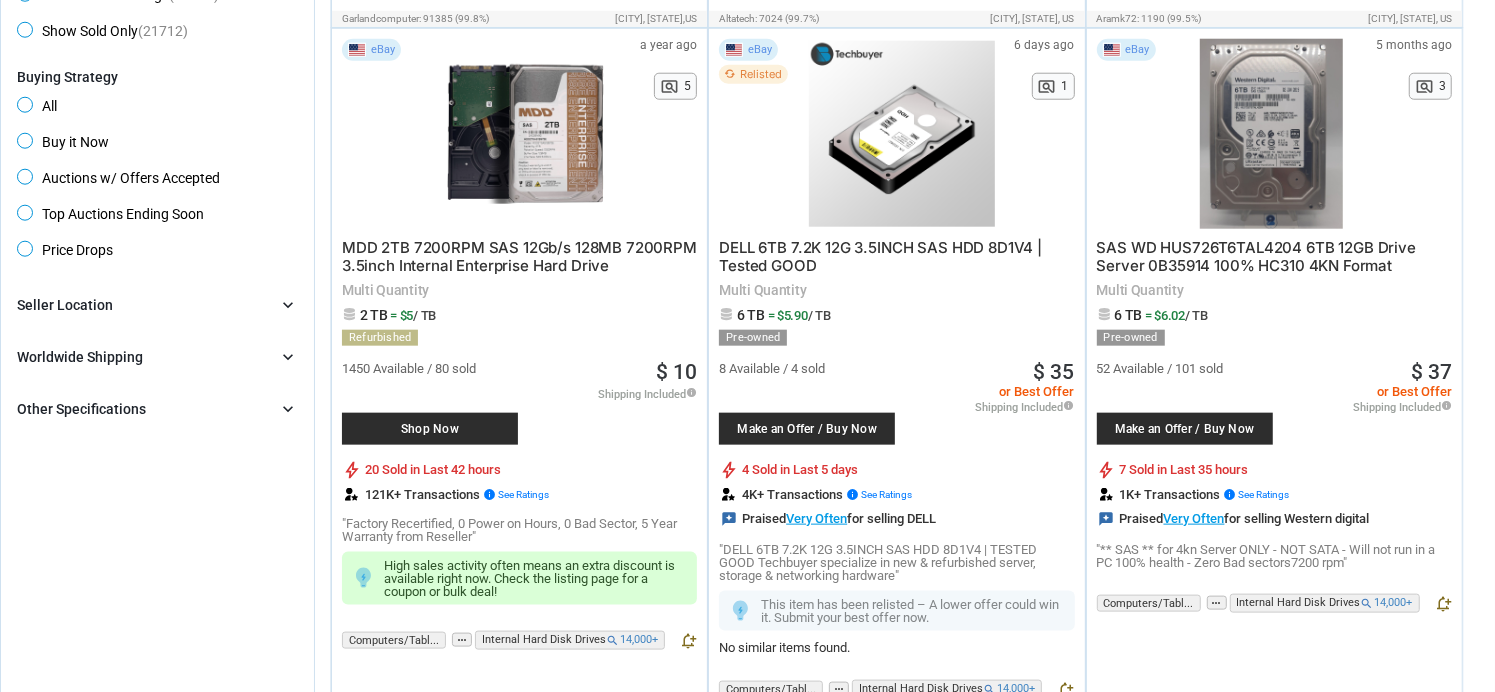 click on "Other Specifications
chevron_right" at bounding box center (157, 409) 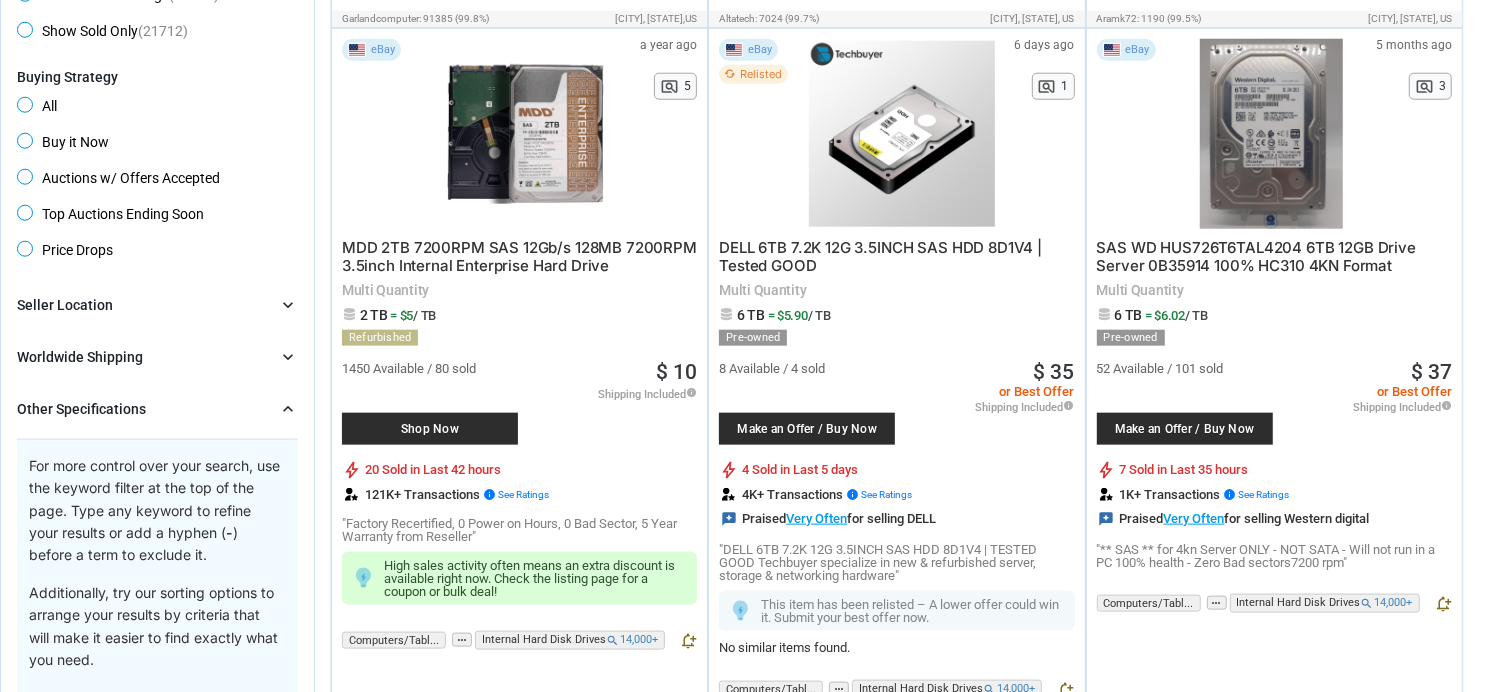 click on "Other Specifications
chevron_right" at bounding box center [157, 409] 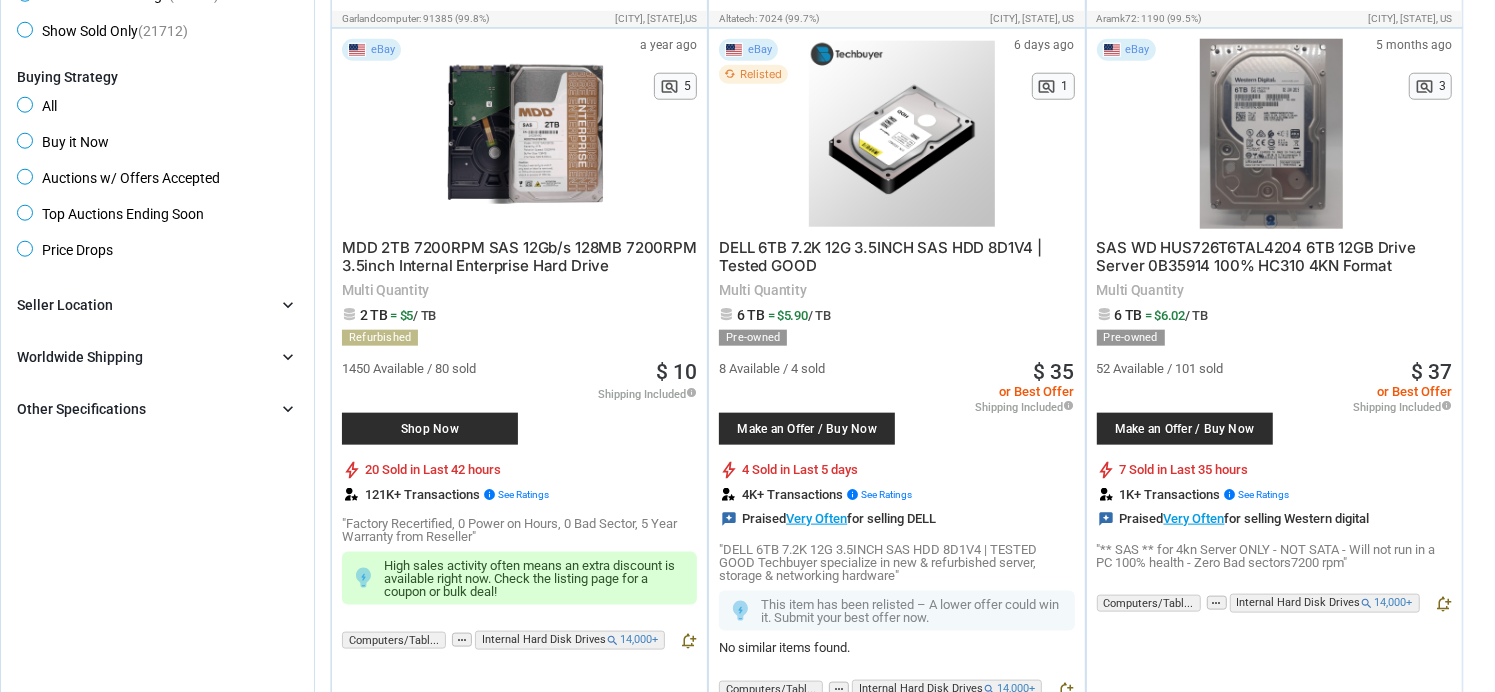 click on "Other Specifications
chevron_right" at bounding box center (157, 409) 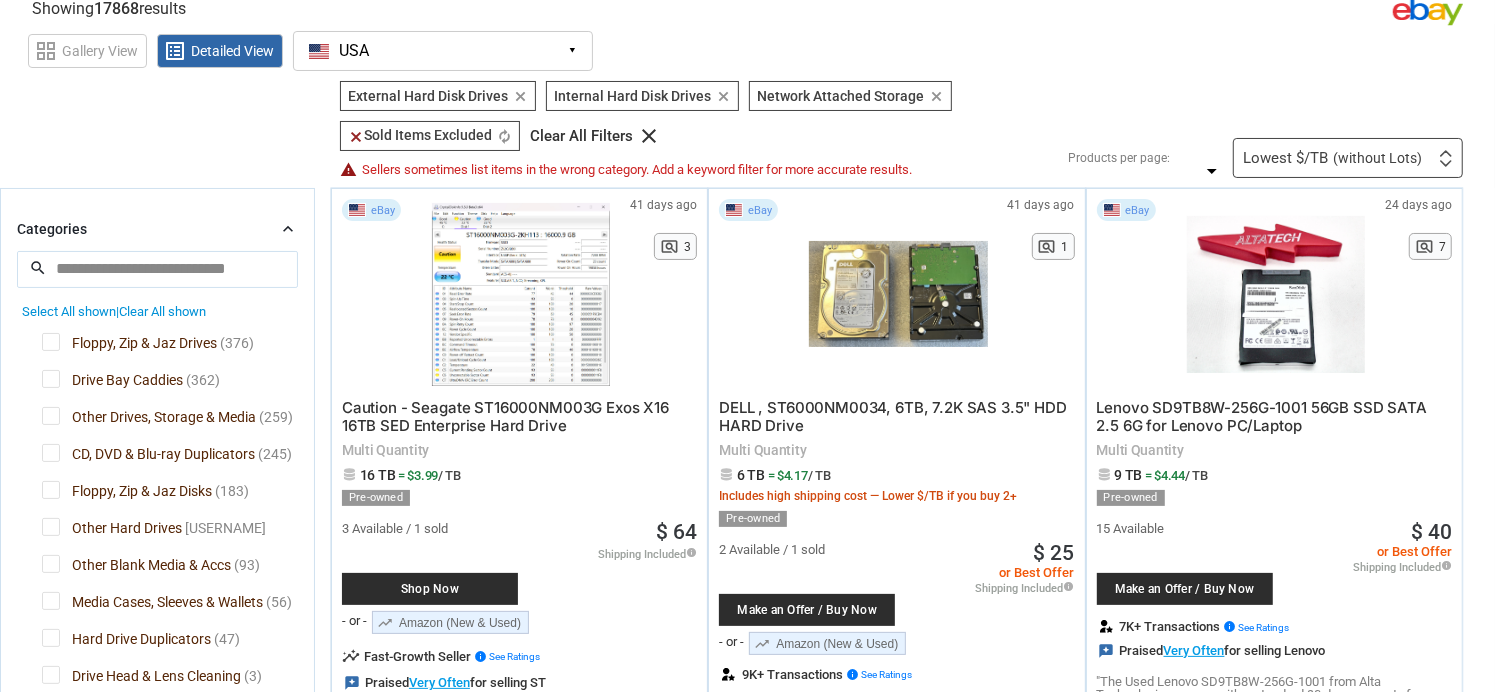 scroll, scrollTop: 0, scrollLeft: 0, axis: both 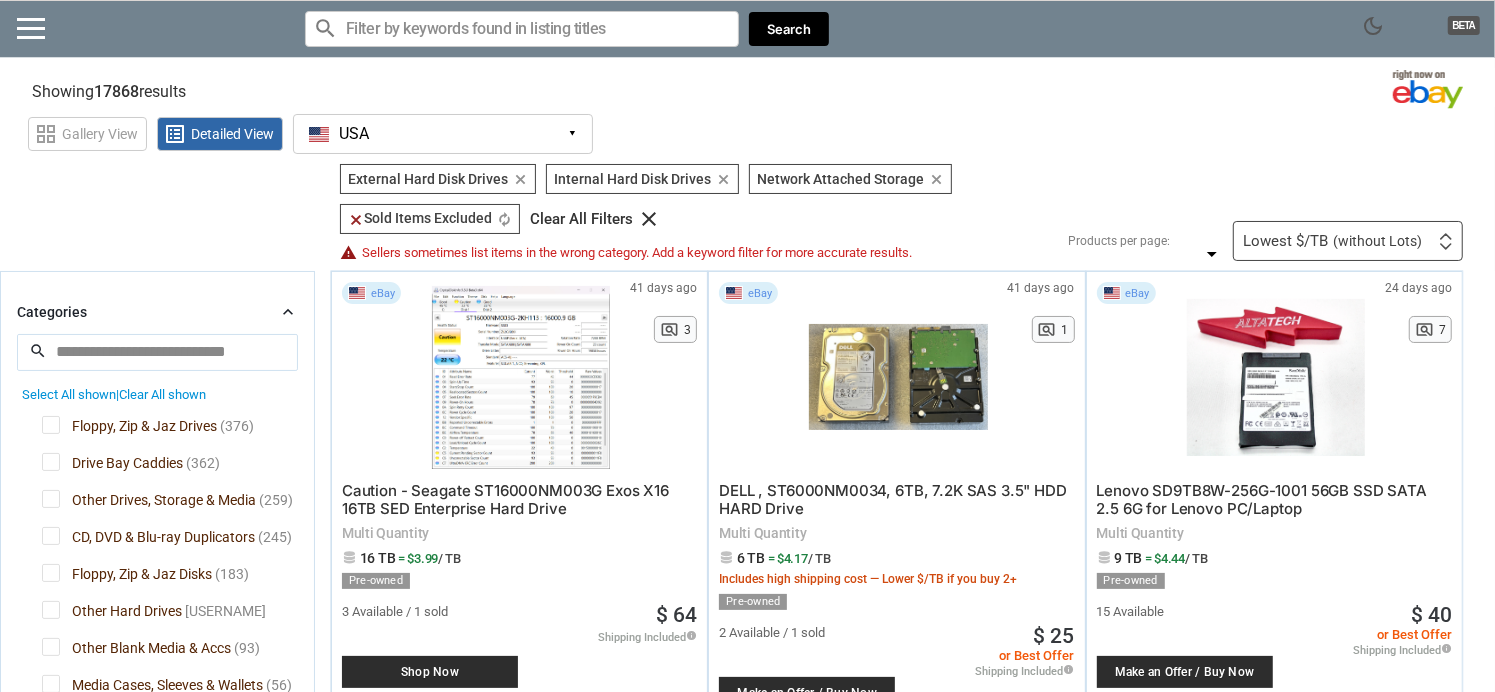 click at bounding box center (522, 29) 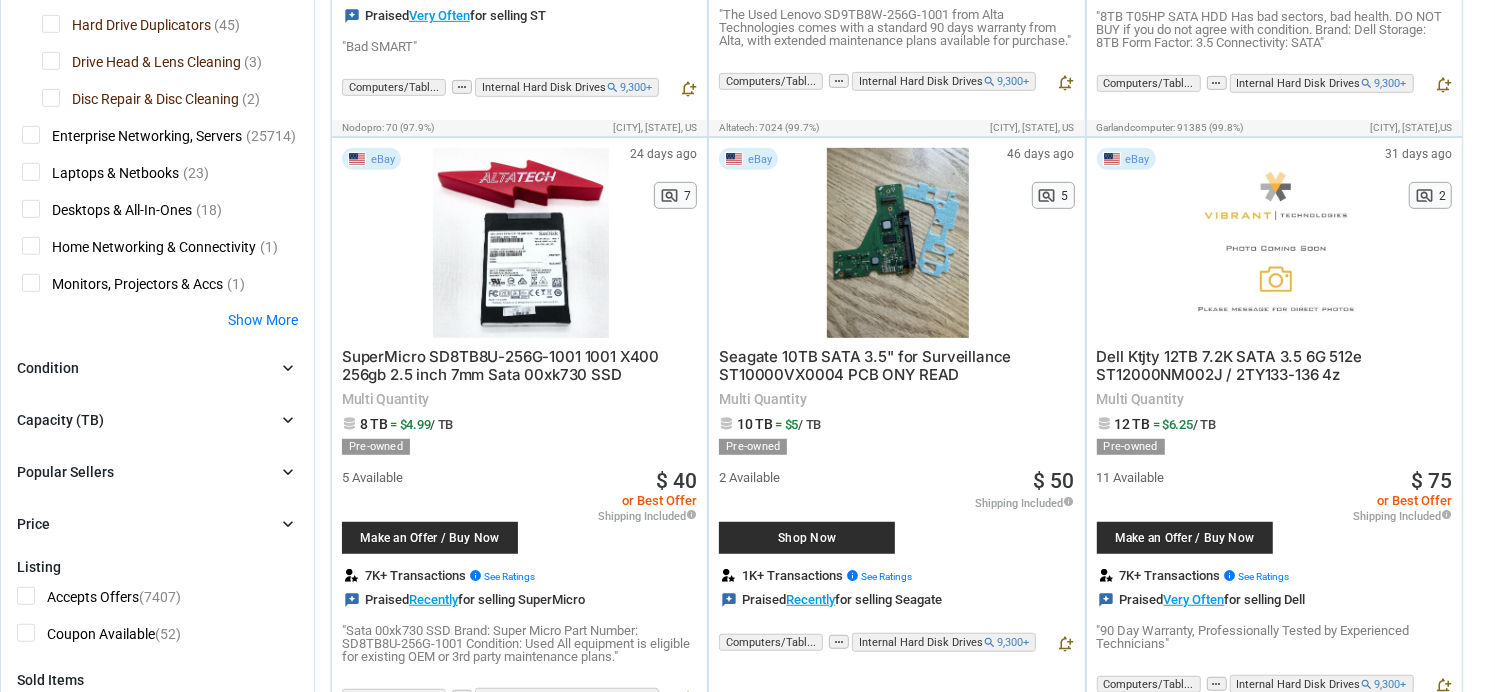 scroll, scrollTop: 773, scrollLeft: 0, axis: vertical 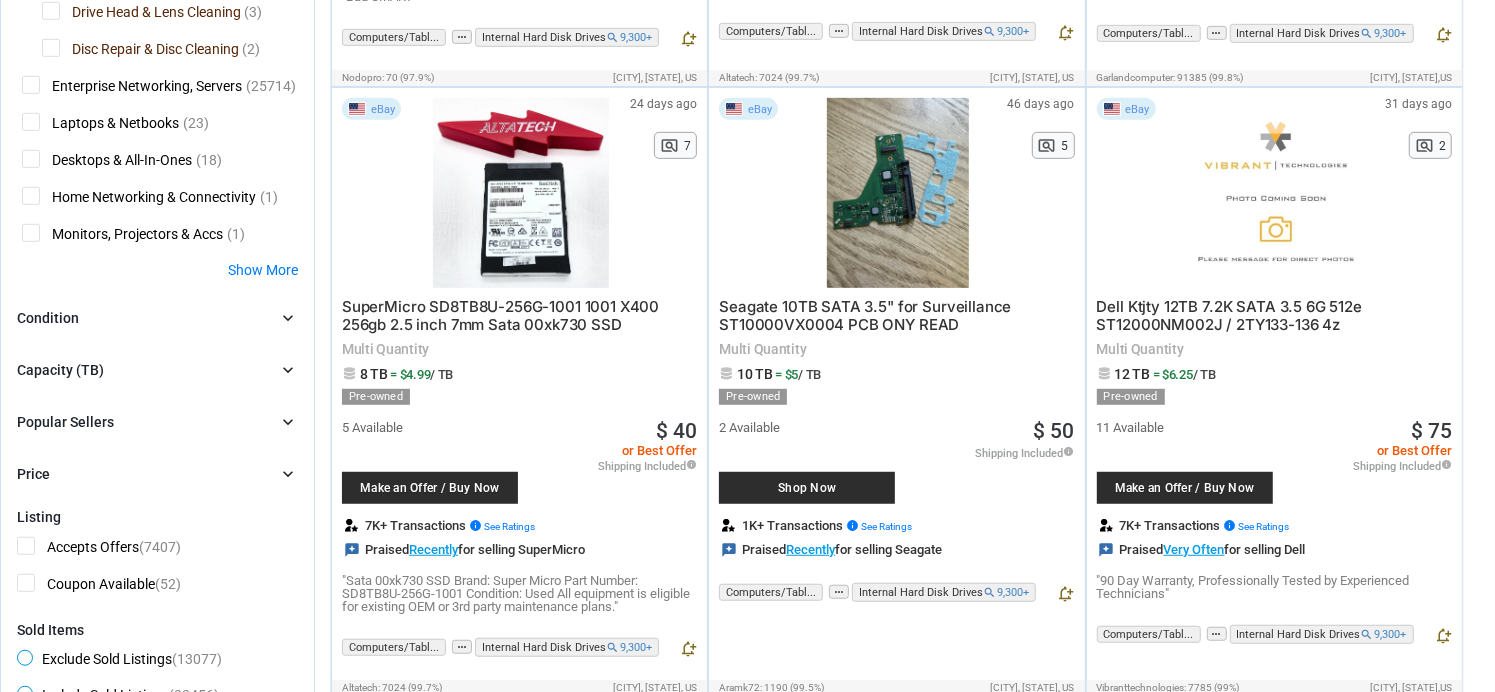 type on "-SAS" 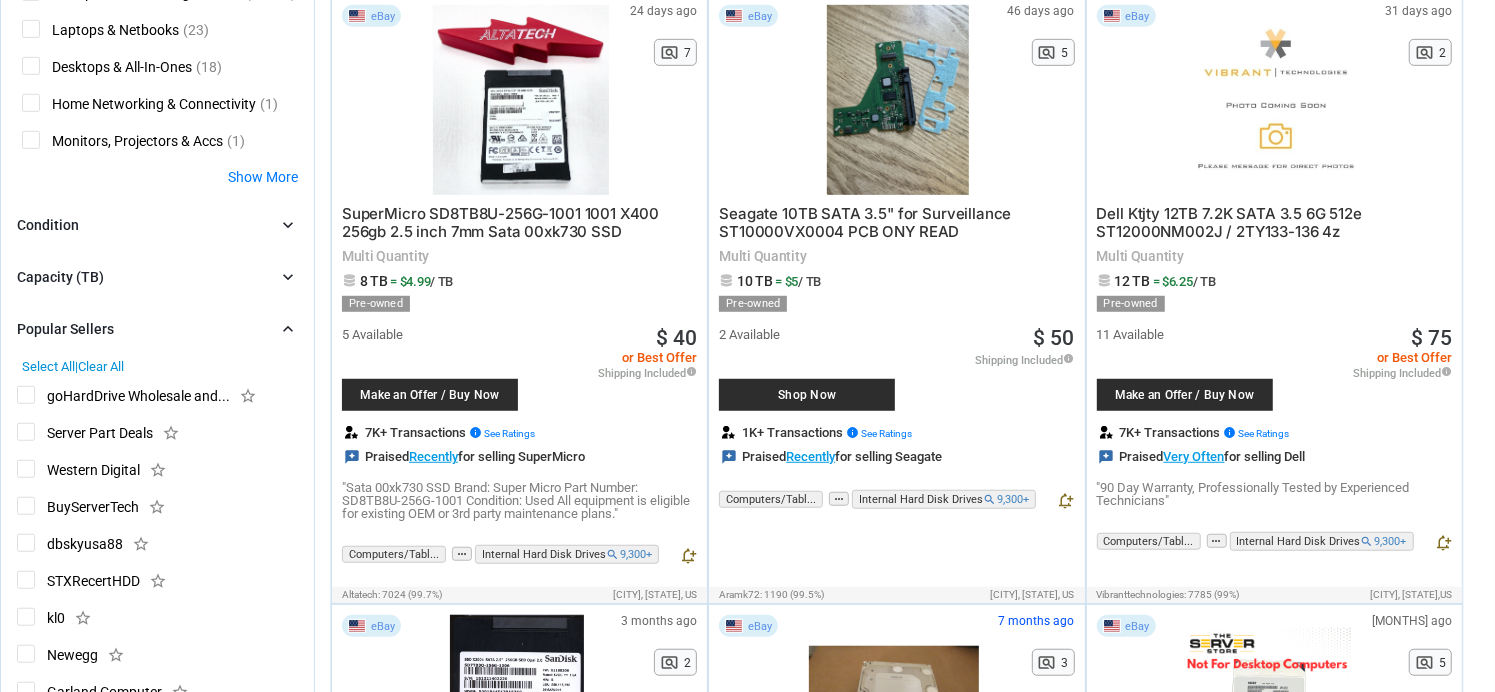 scroll, scrollTop: 973, scrollLeft: 0, axis: vertical 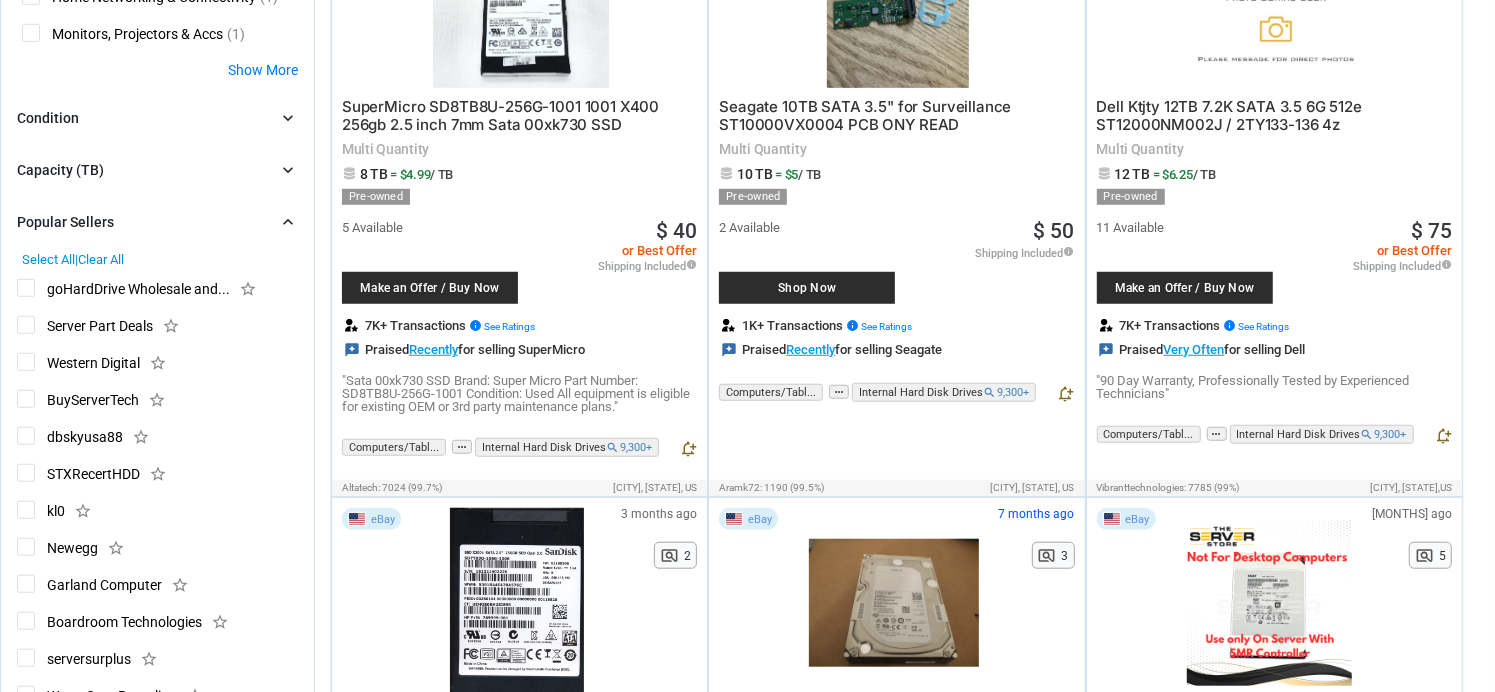 click on "goHardDrive Wholesale and..." at bounding box center [123, 291] 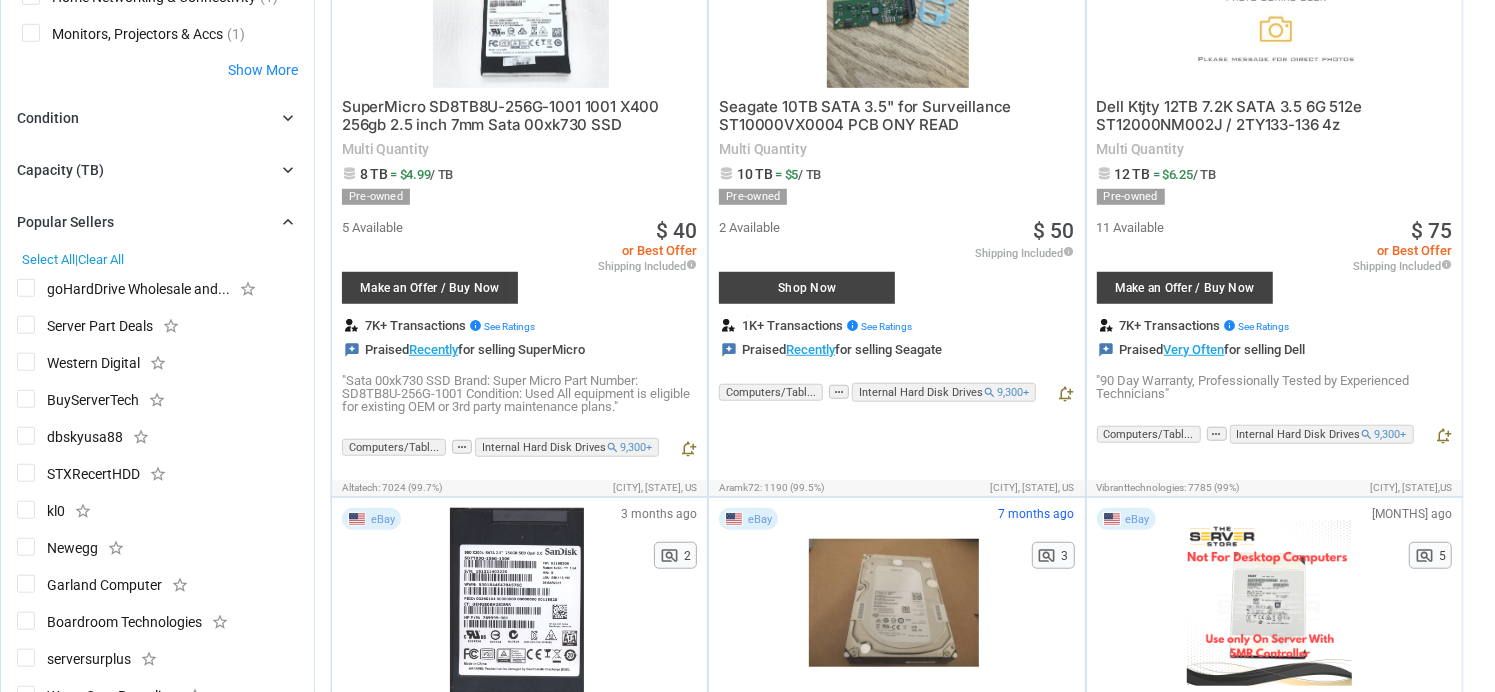 click at bounding box center (747, 346) 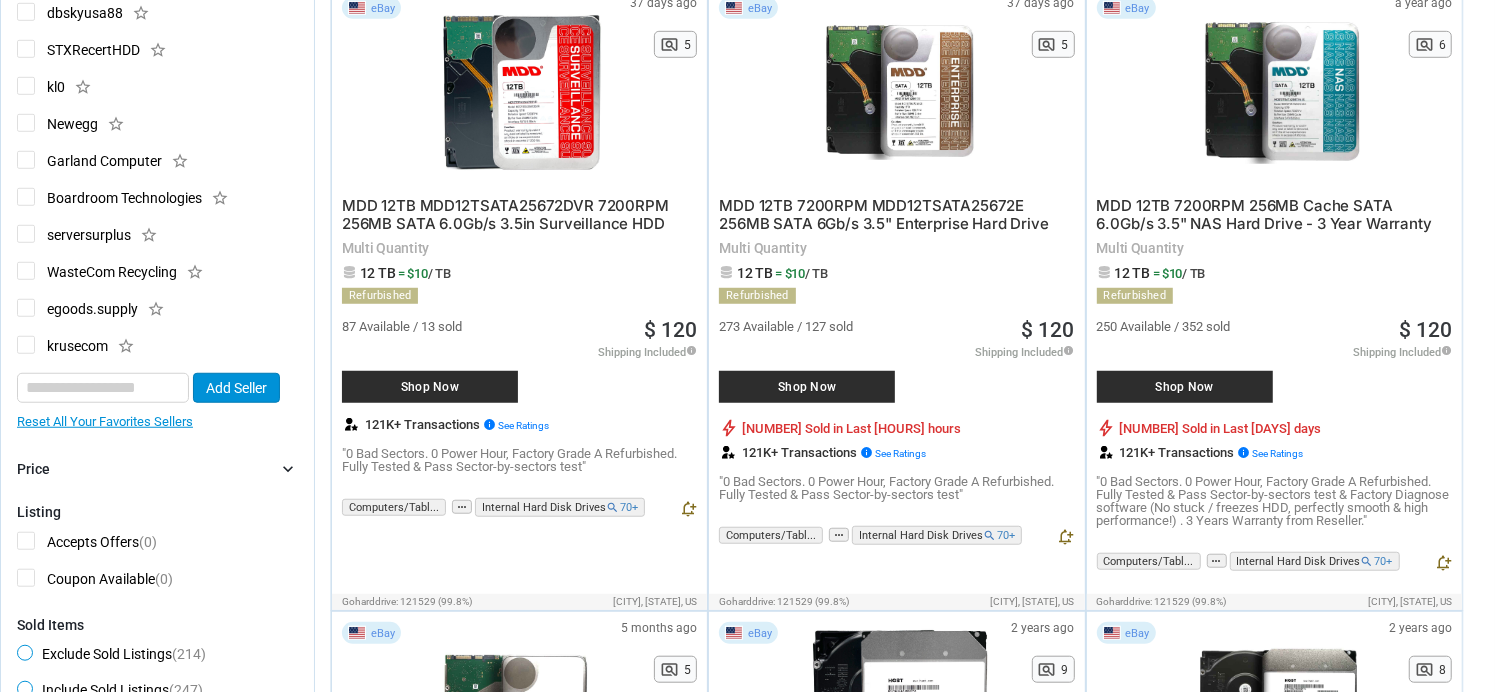 scroll, scrollTop: 0, scrollLeft: 0, axis: both 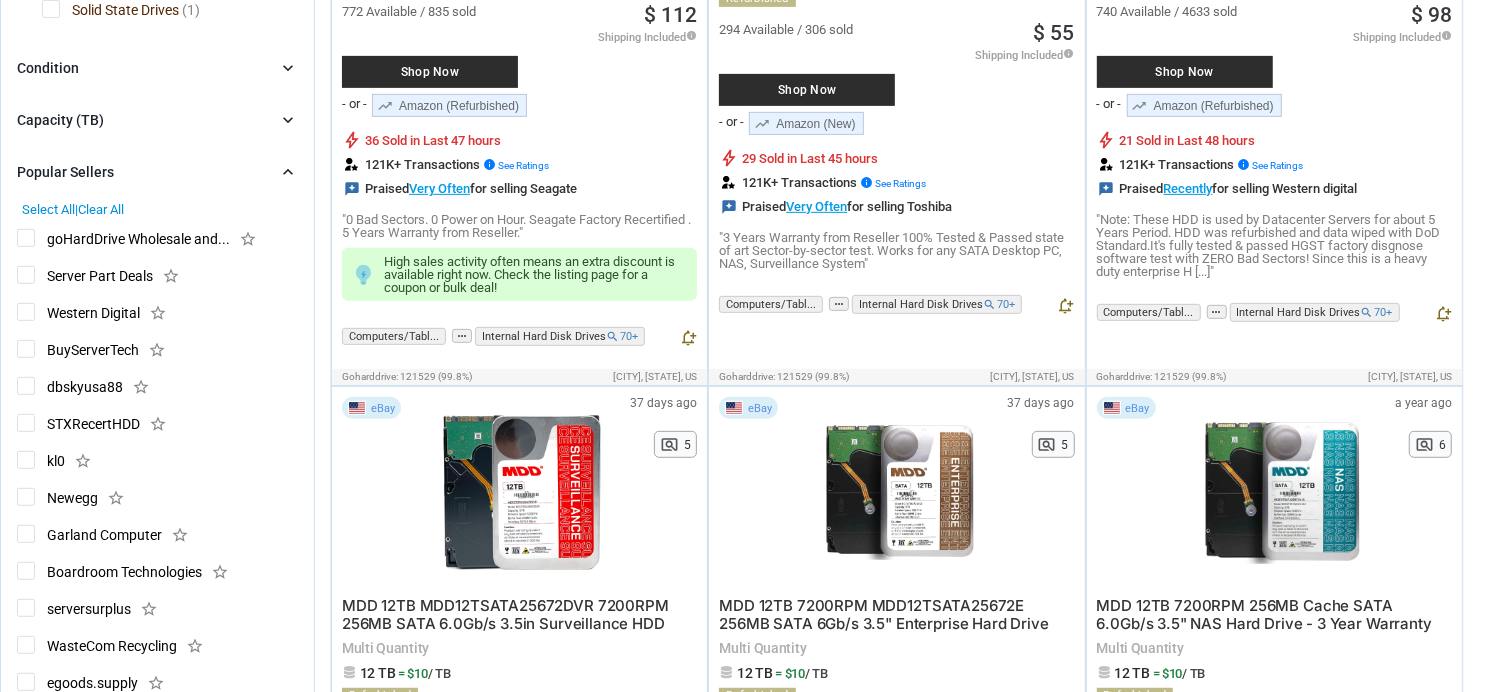click on "Server Part Deals" at bounding box center [85, 278] 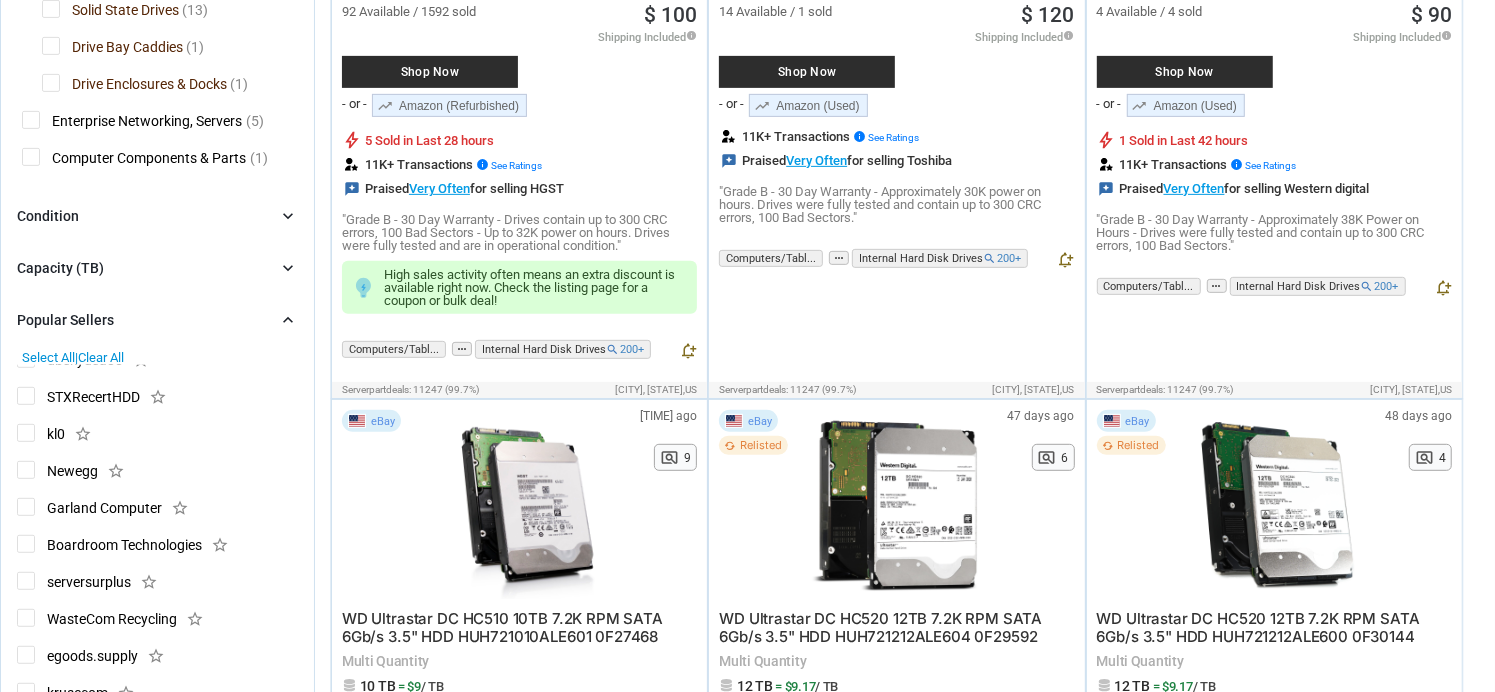 scroll, scrollTop: 200, scrollLeft: 0, axis: vertical 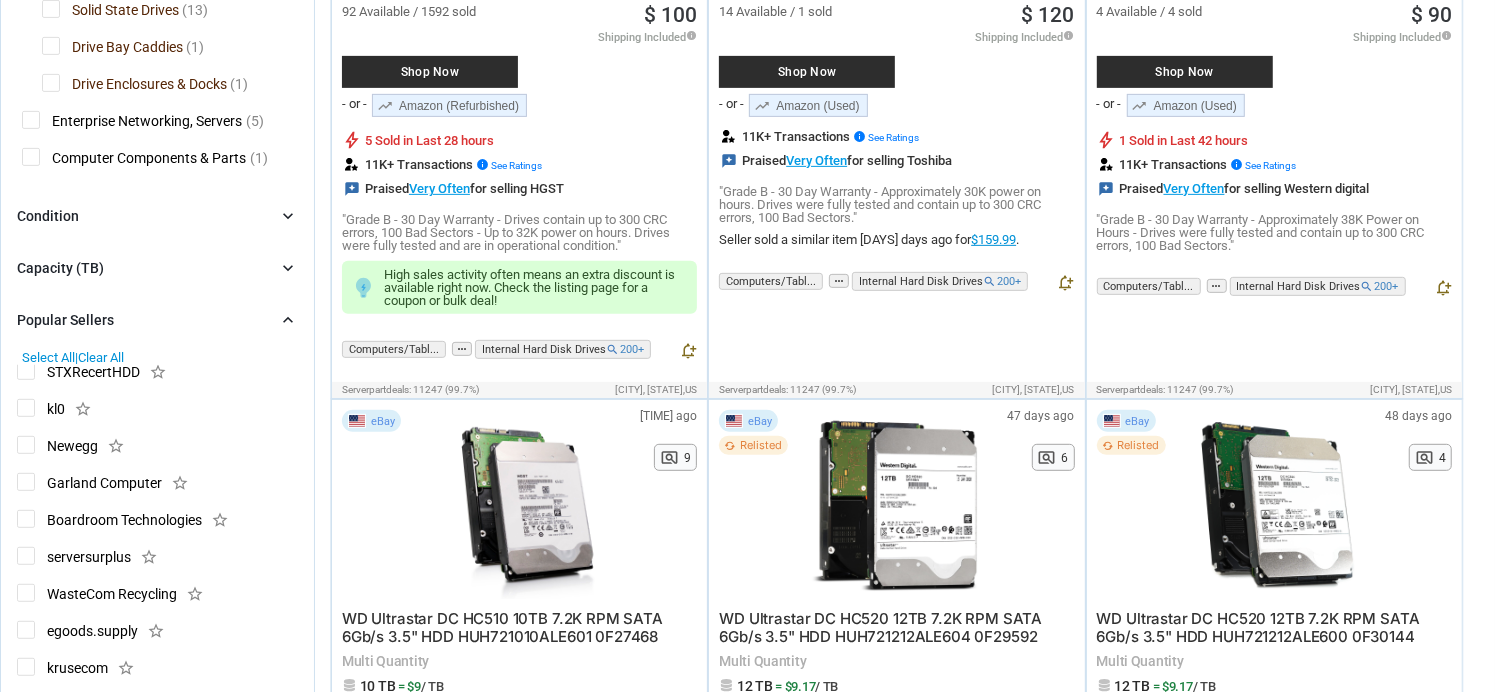 click on "Newegg" at bounding box center (57, 448) 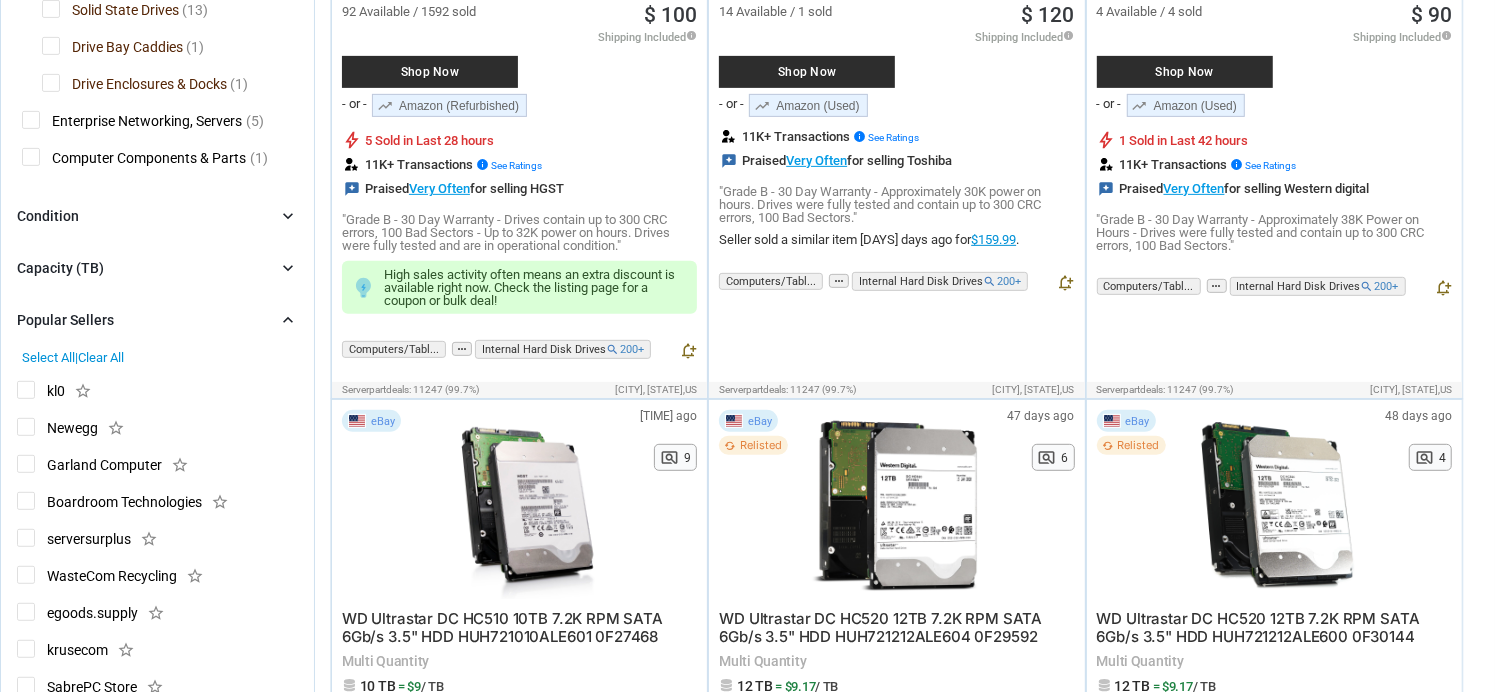 scroll, scrollTop: 222, scrollLeft: 0, axis: vertical 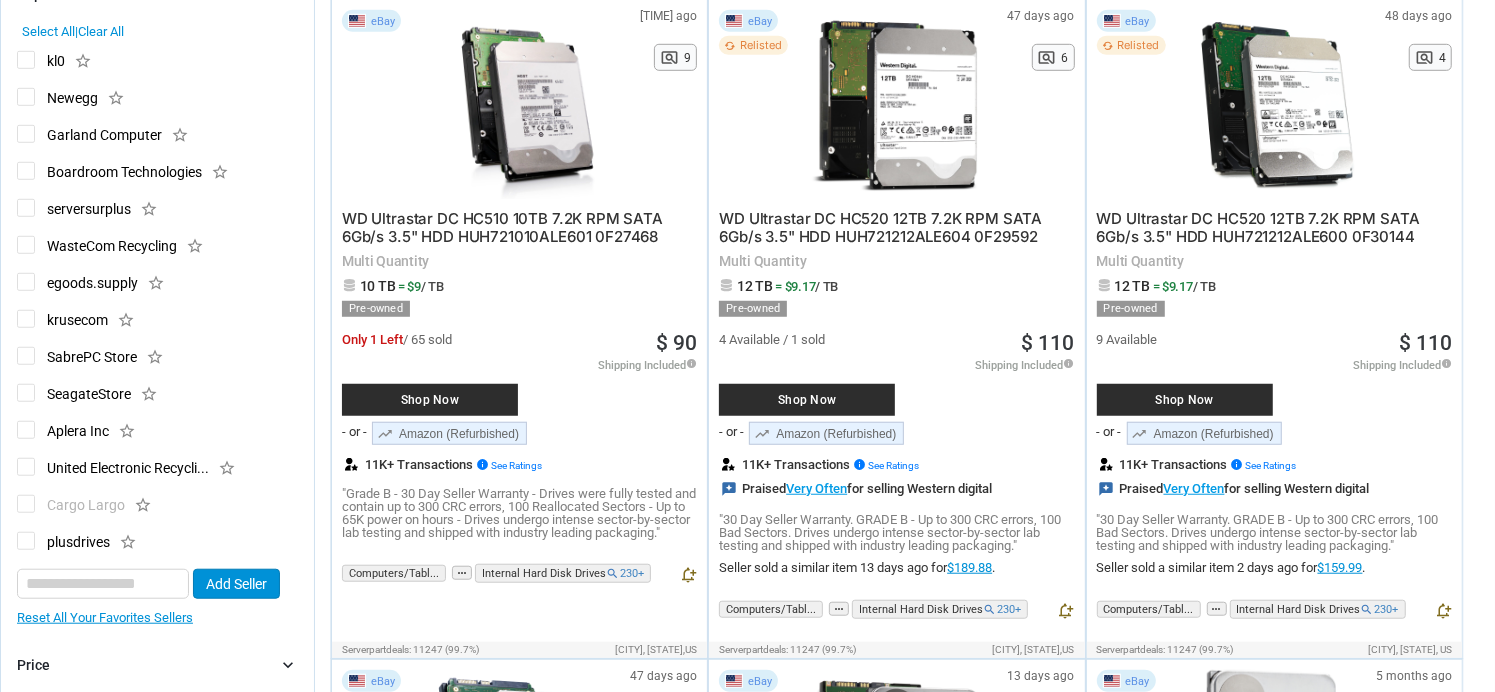 click on "Categories
chevron_right
search
close
Select All shown  |
Clear All shown
Computers/Tablets & Networking
([NUMBER])
[L1]
Drives, Storage & Blank Media
([NUMBER])
[L2]
disabled_by_default Deselect All
Internal Hard Disk Drives
([NUMBER])
[L4]
[L4] 0" at bounding box center [157, 4672] 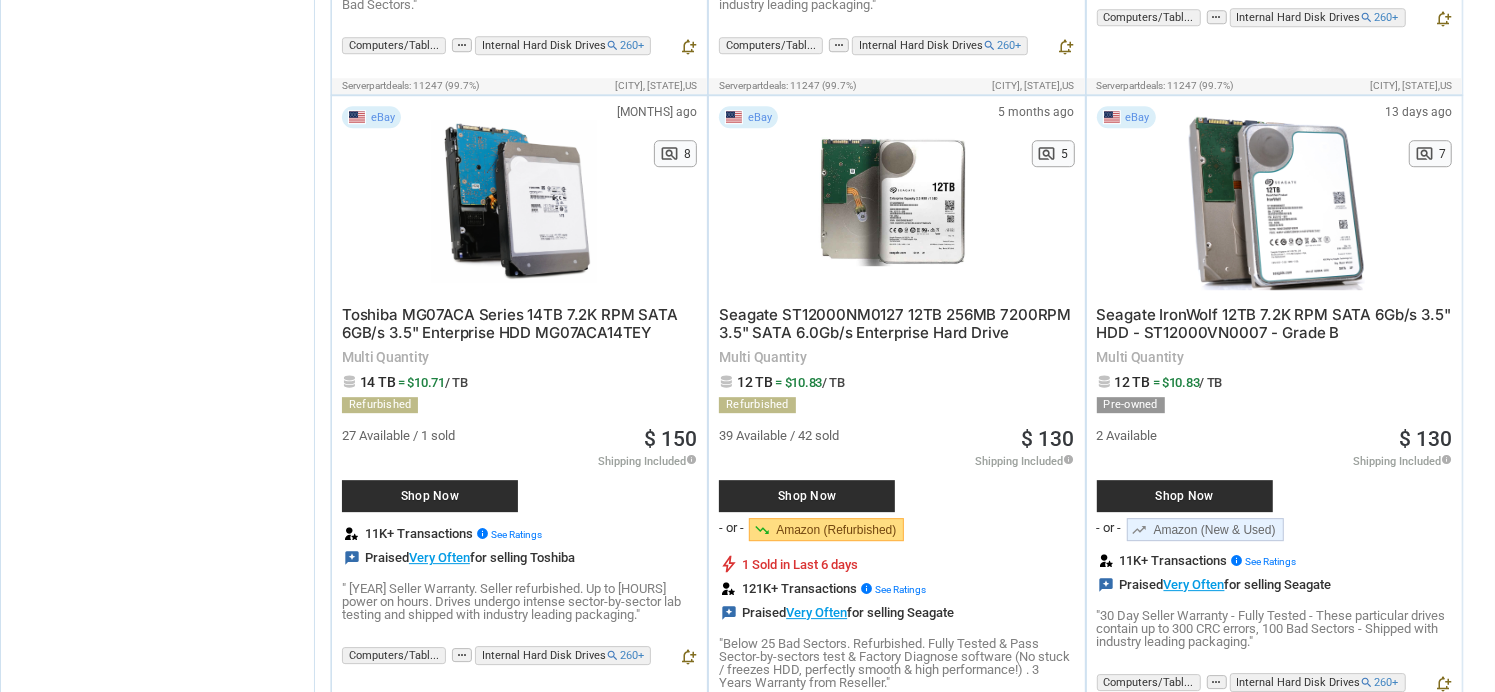scroll, scrollTop: 9600, scrollLeft: 0, axis: vertical 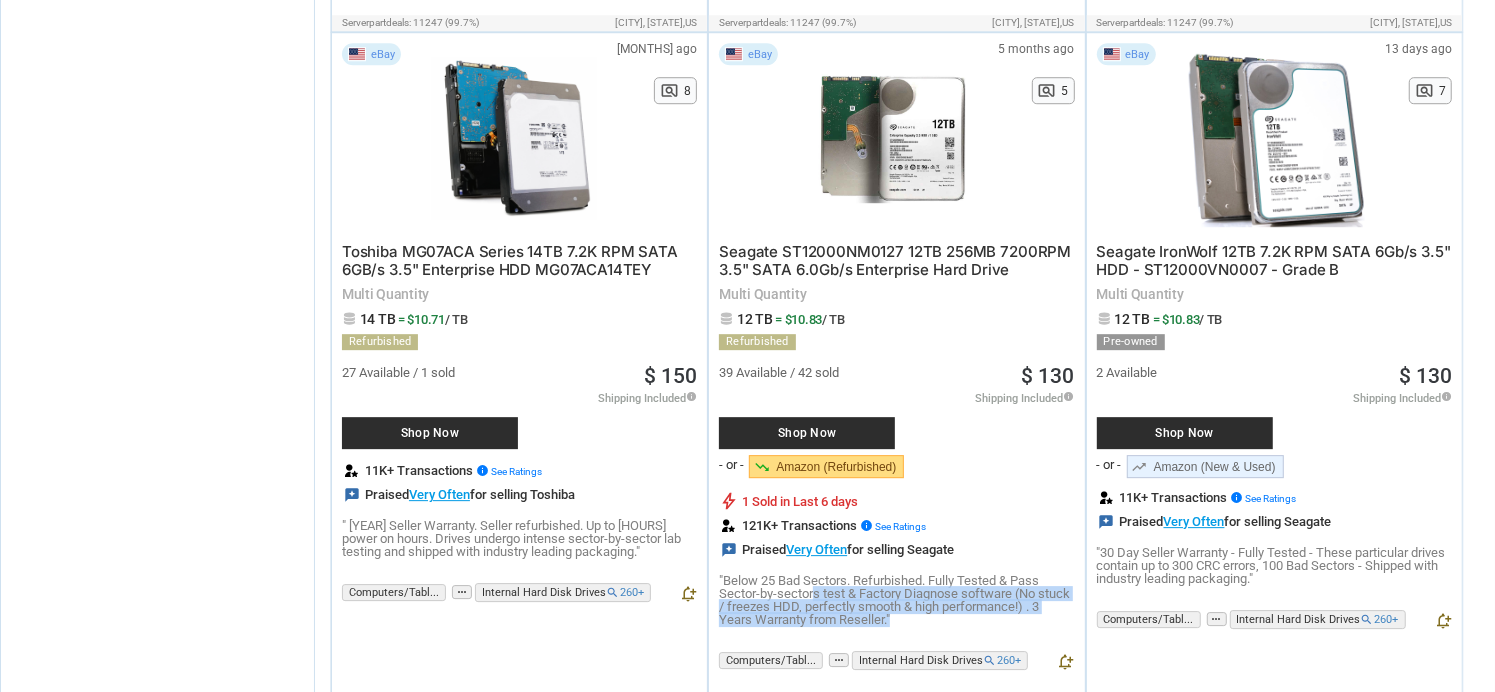 drag, startPoint x: 929, startPoint y: 589, endPoint x: 813, endPoint y: 563, distance: 118.87809 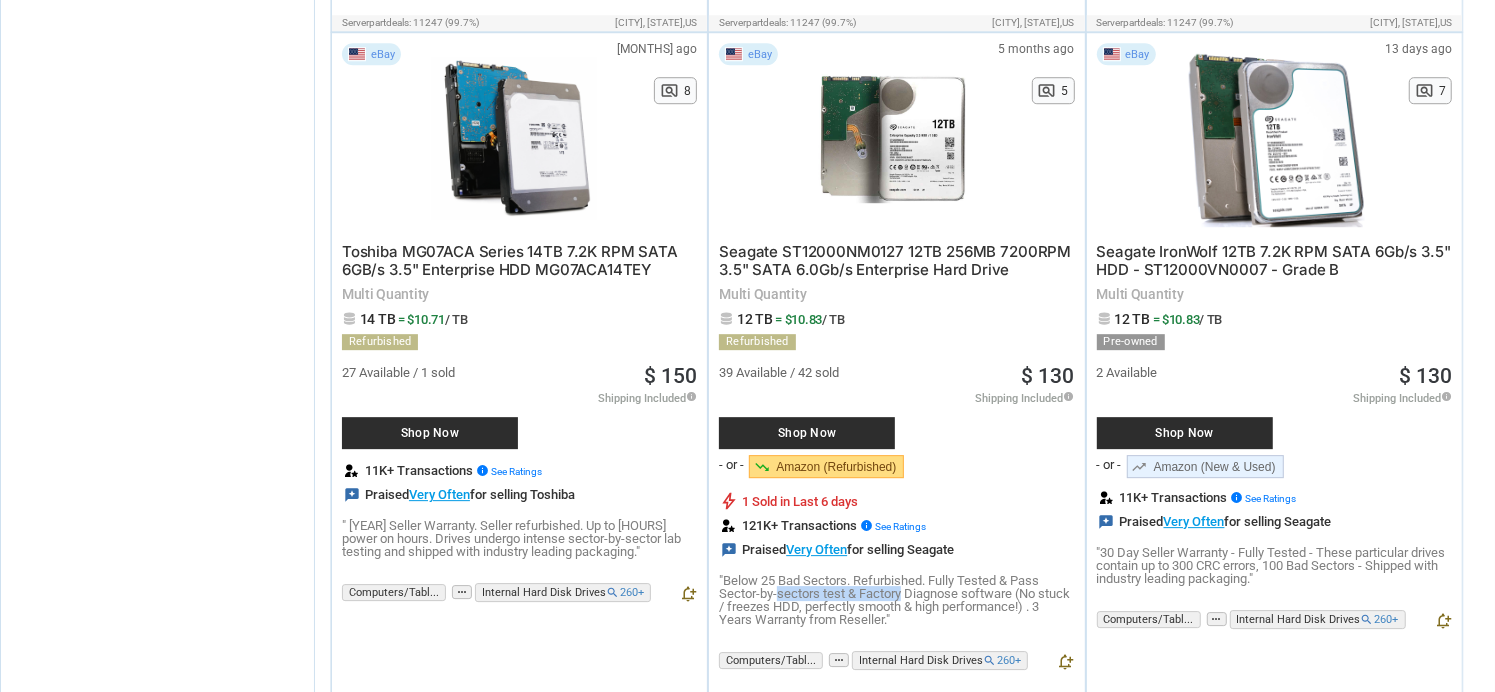 drag, startPoint x: 861, startPoint y: 561, endPoint x: 880, endPoint y: 560, distance: 19.026299 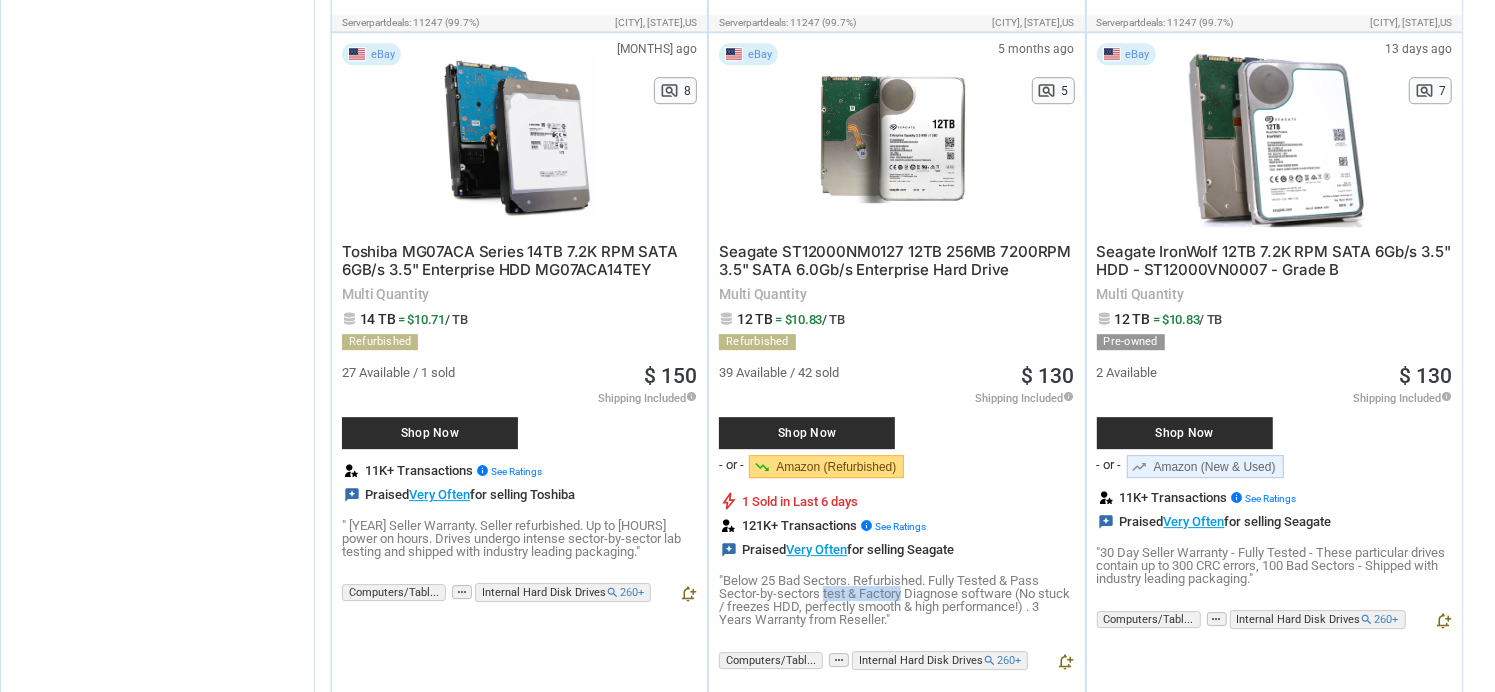 drag, startPoint x: 880, startPoint y: 560, endPoint x: 834, endPoint y: 560, distance: 46 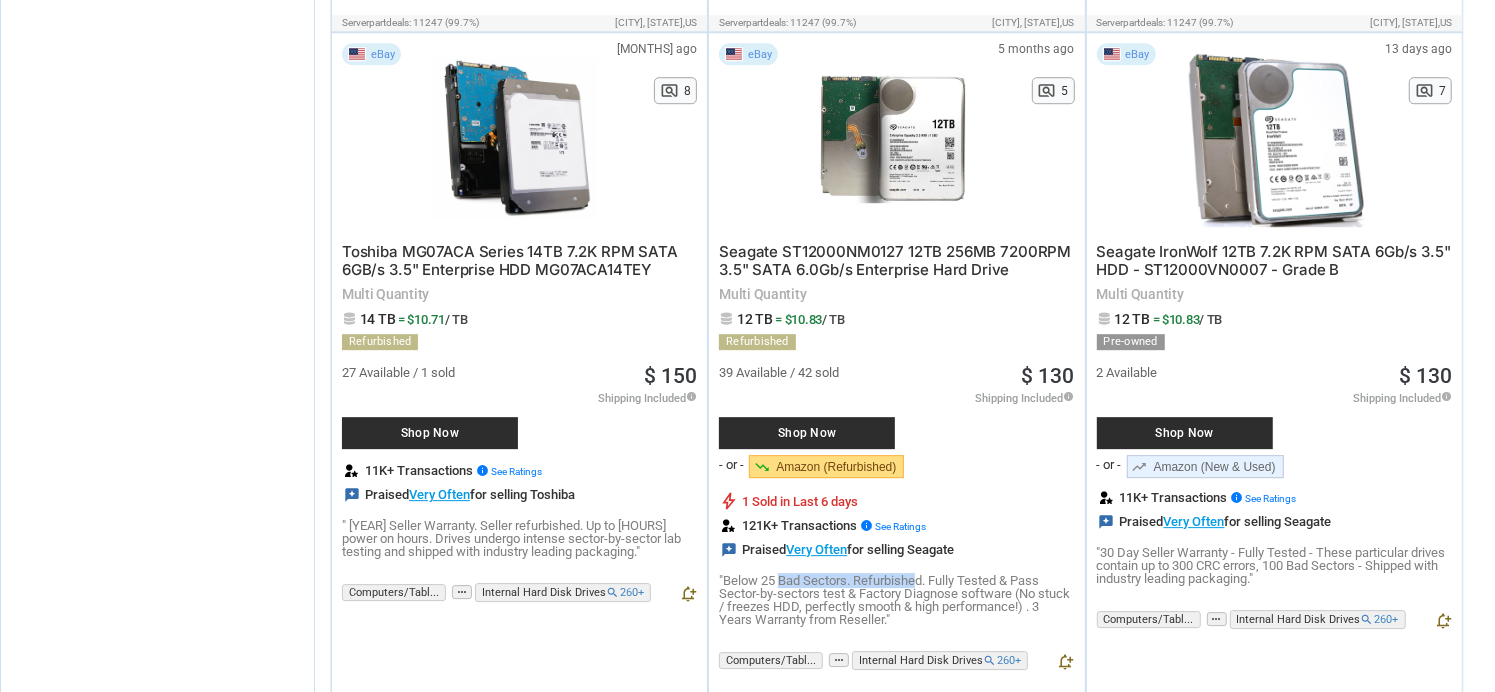 drag, startPoint x: 780, startPoint y: 542, endPoint x: 924, endPoint y: 544, distance: 144.01389 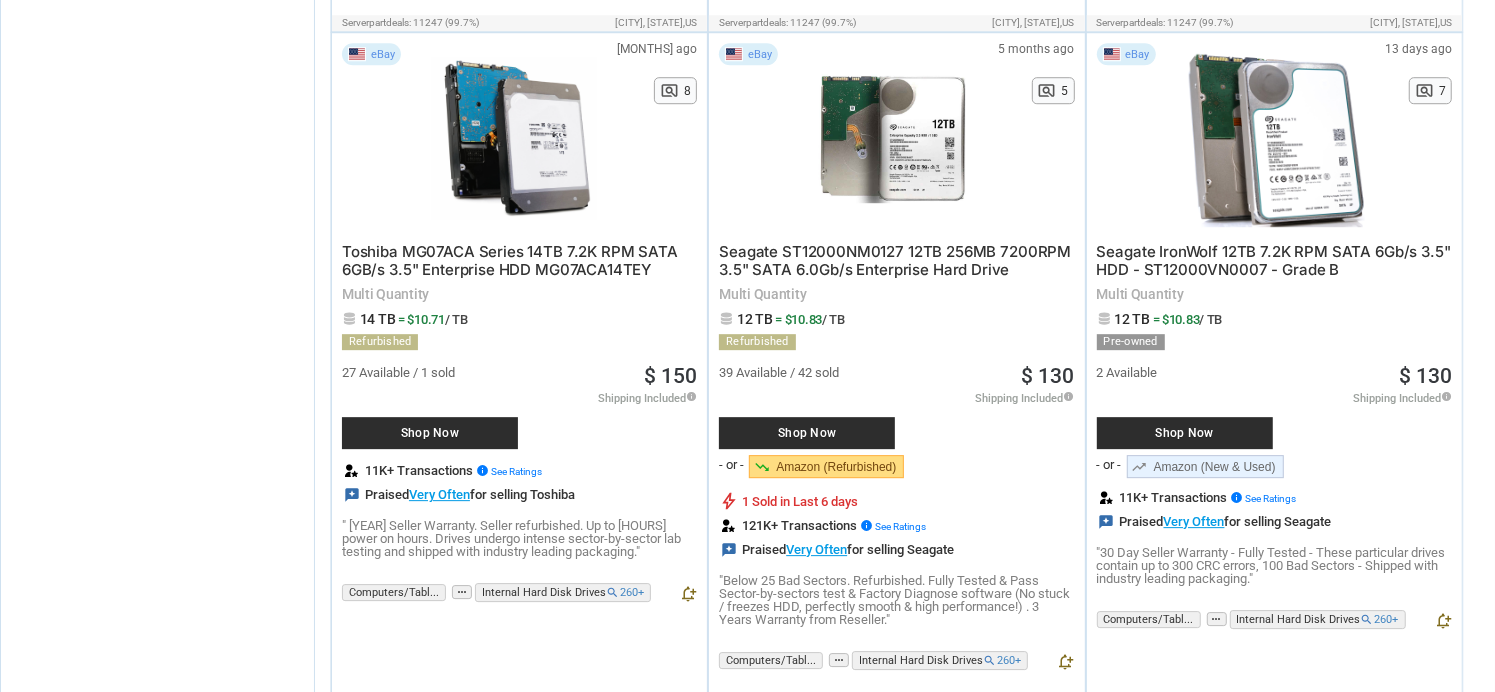 click on ""Below  25 Bad Sectors. Refurbished. Fully Tested & Pass Sector-by-sectors test & Factory Diagnose software (No stuck / freezes HDD, perfectly smooth & high performance!) . 3 Years Warranty from Reseller."" at bounding box center (896, 600) 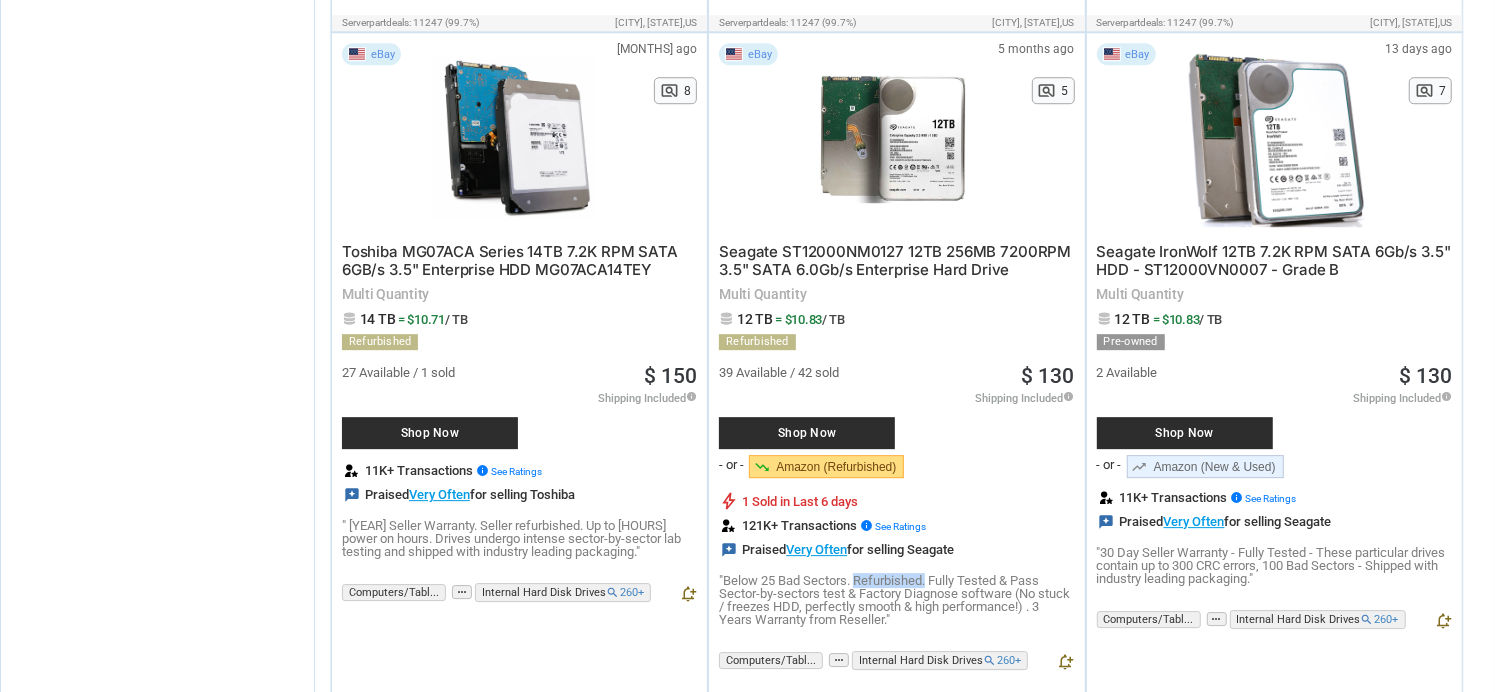 drag, startPoint x: 924, startPoint y: 544, endPoint x: 832, endPoint y: 549, distance: 92.13577 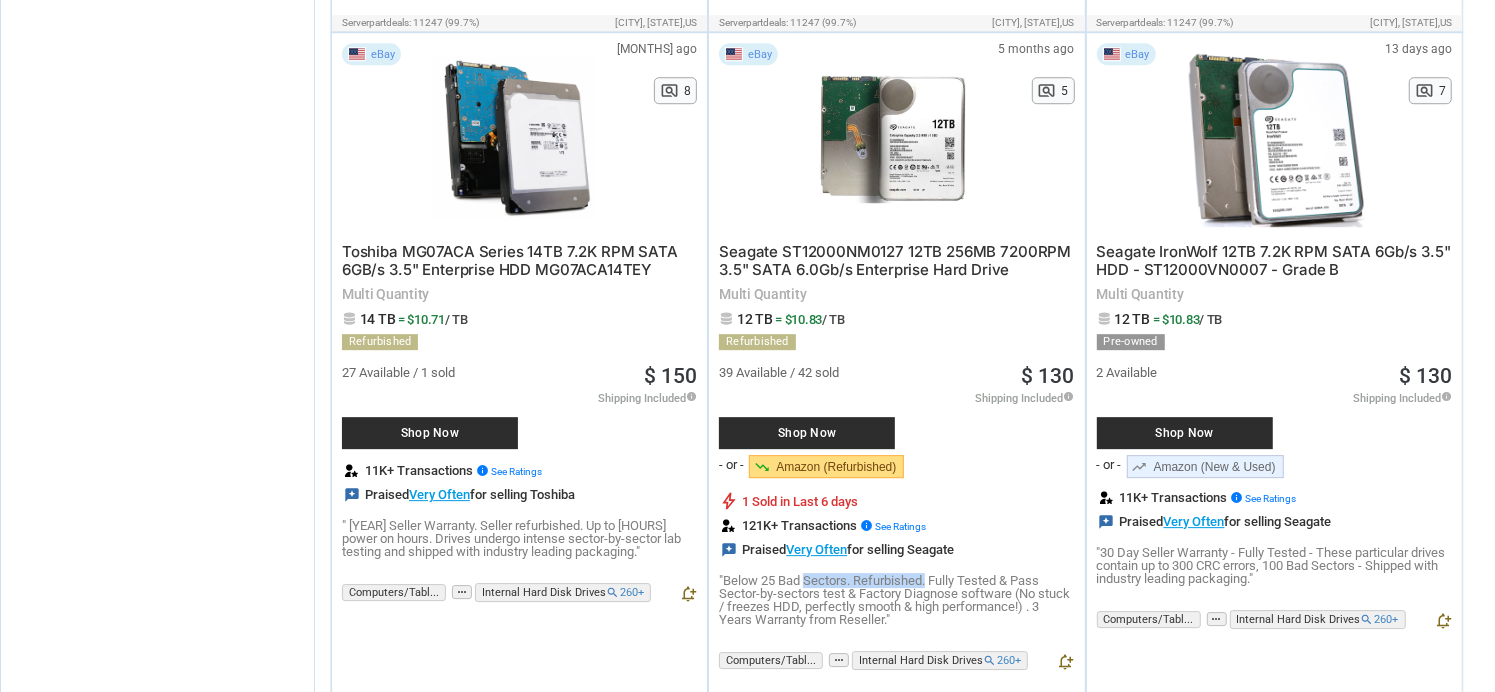 click on ""Below  25 Bad Sectors. Refurbished. Fully Tested & Pass Sector-by-sectors test & Factory Diagnose software (No stuck / freezes HDD, perfectly smooth & high performance!) . 3 Years Warranty from Reseller."" at bounding box center [896, 600] 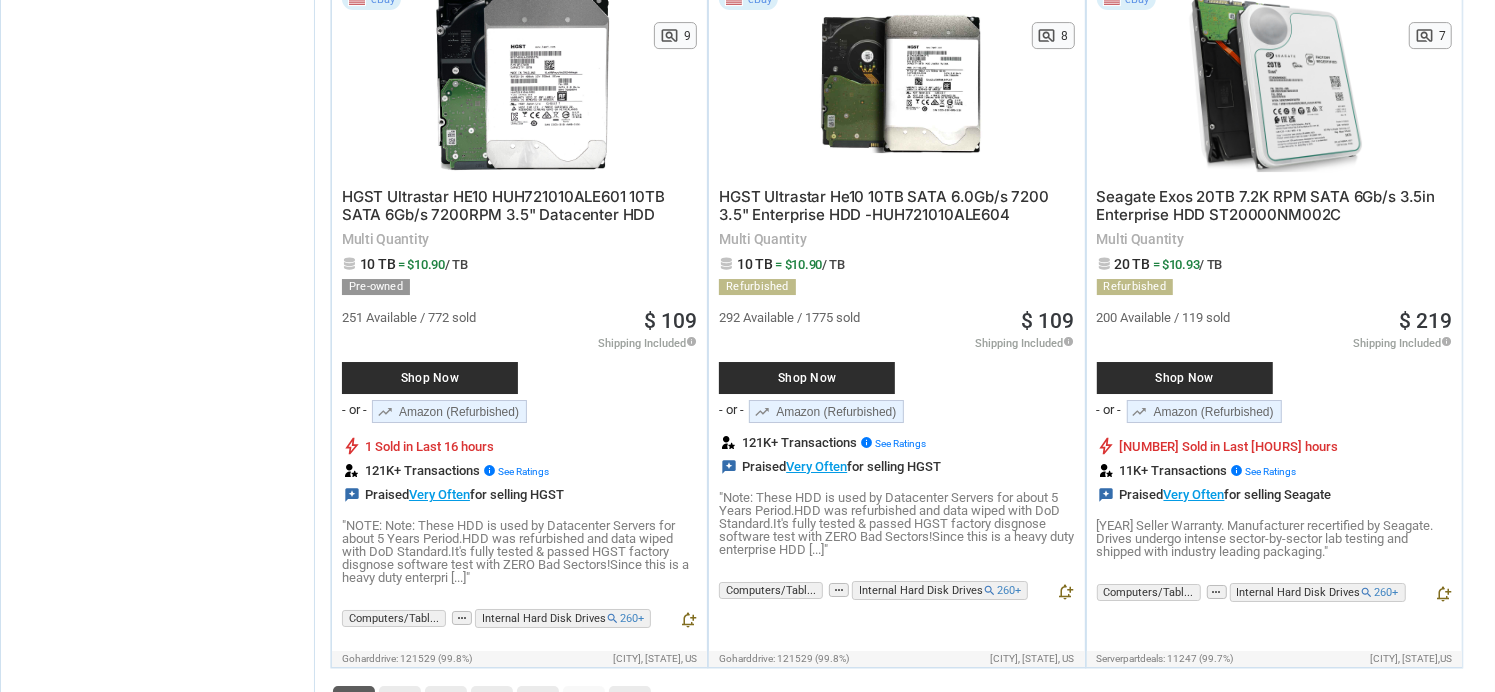 scroll, scrollTop: 10300, scrollLeft: 0, axis: vertical 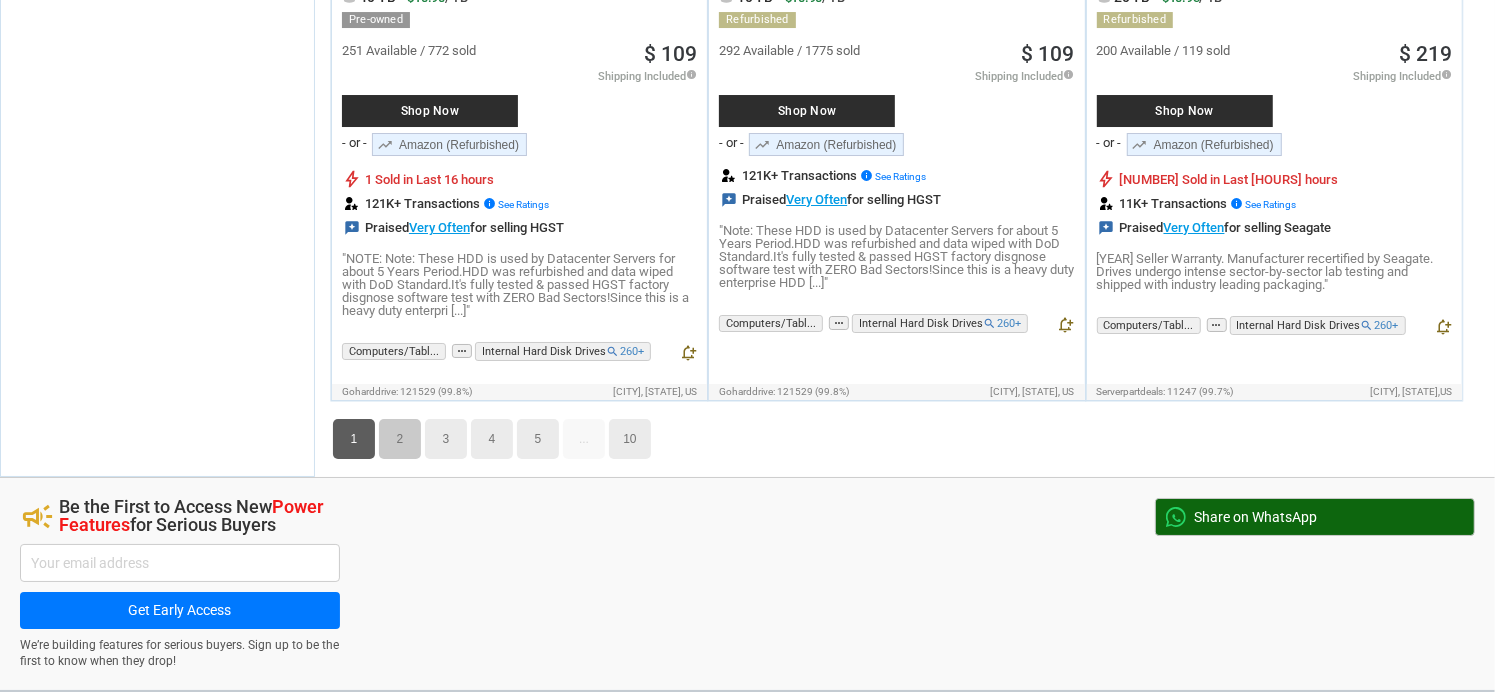 click on "2" at bounding box center (400, 439) 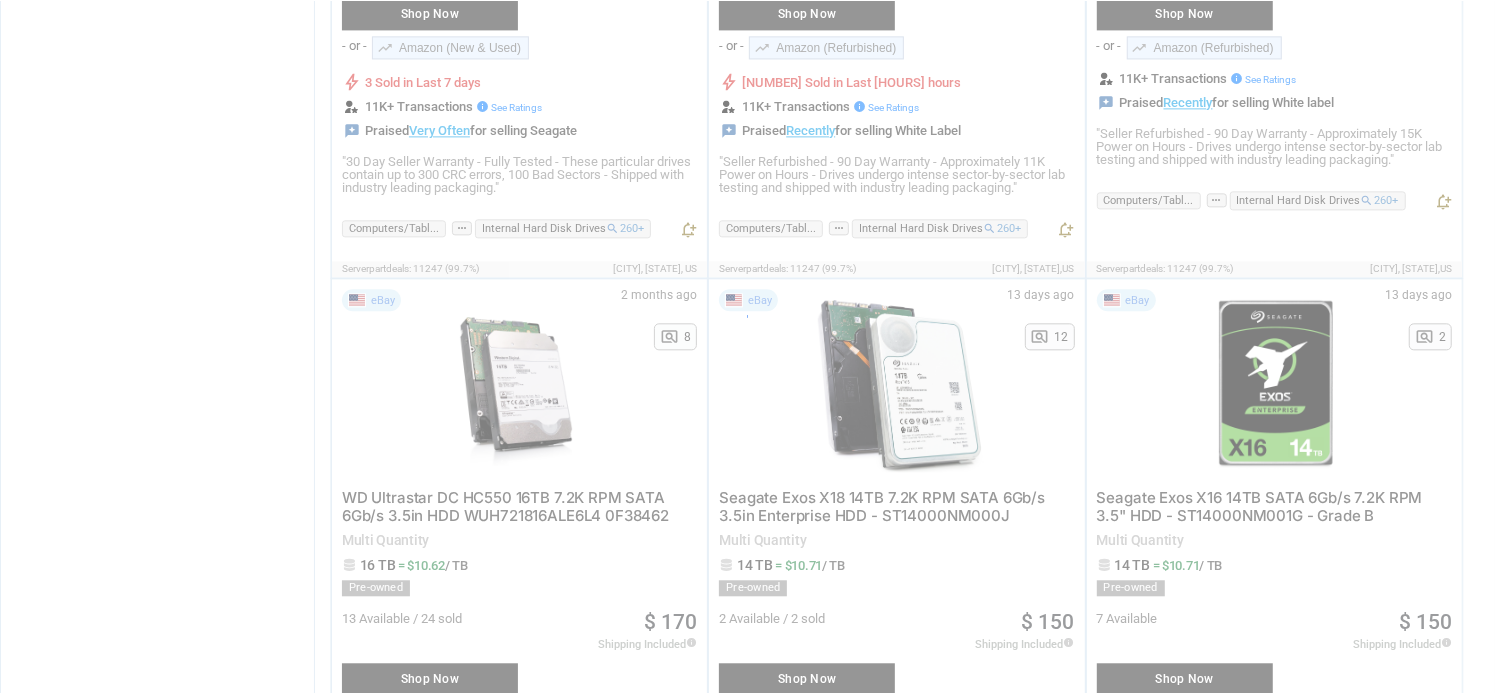 scroll, scrollTop: 69, scrollLeft: 0, axis: vertical 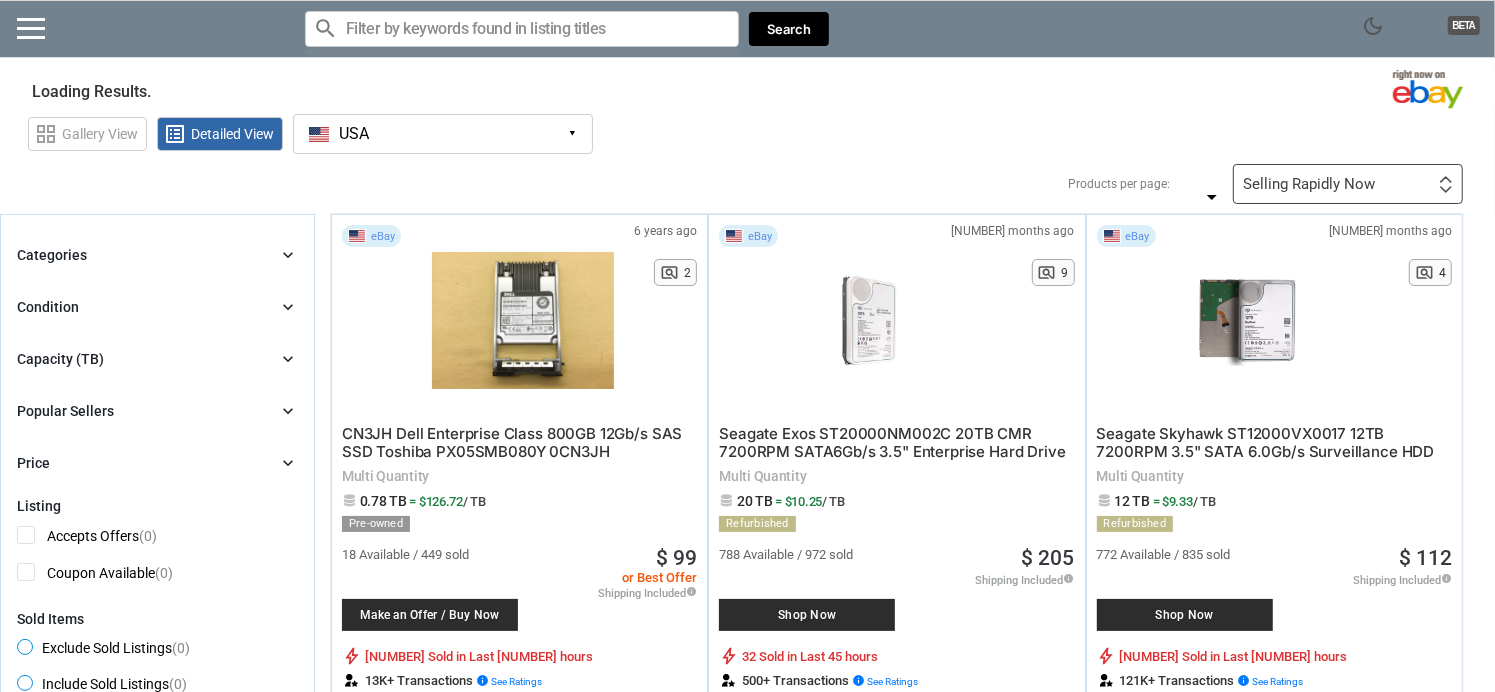 click on "Selling Rapidly Now
First or Last Chance to Buy
Recently Listed
Selling Rapidly Now
Lowest Price
Lowest $/TB  (with Lots)
Lowest $/TB  (without Lots)
Lowest $/Unit  (Lots Only)
Recent Price Drop
Highest Quantity Sold
Sold Out Recently
Sold Out Fastest" at bounding box center [1348, 184] 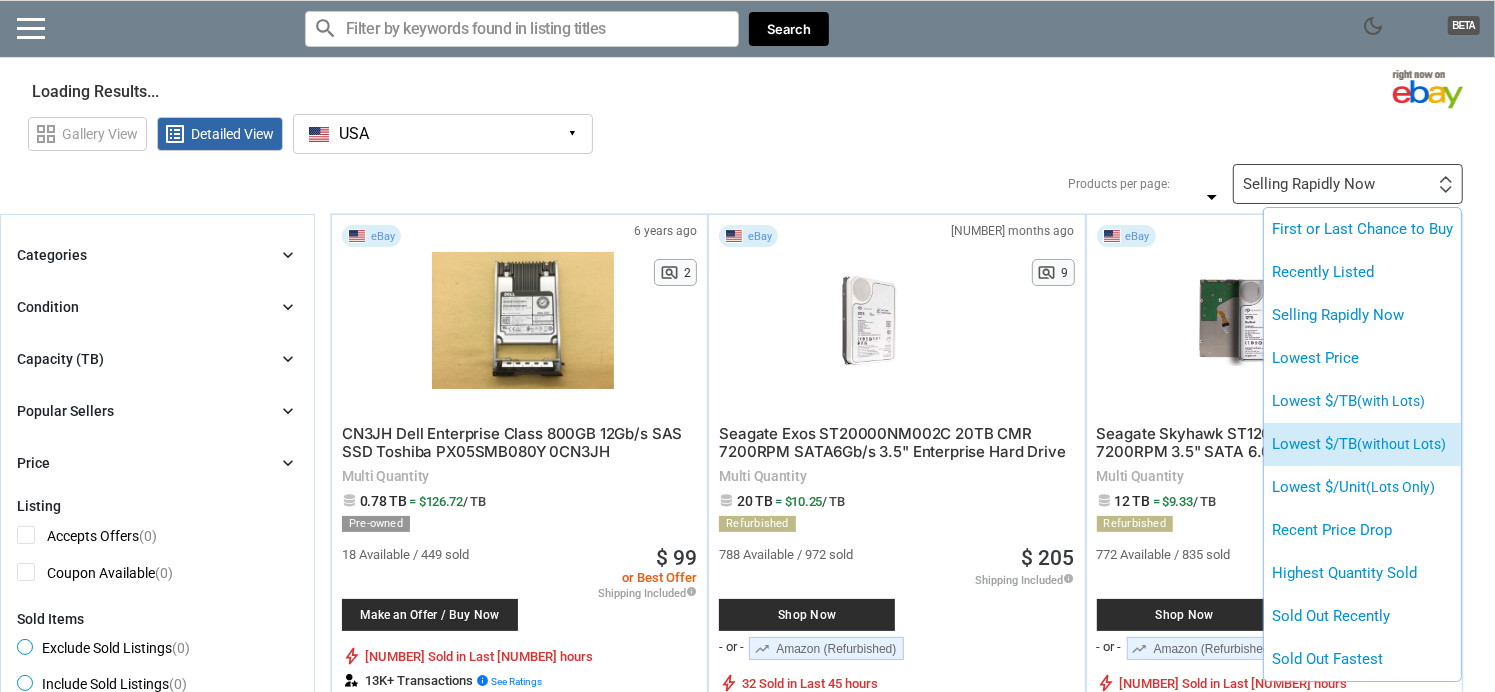 click on "(without Lots)" at bounding box center (1401, 444) 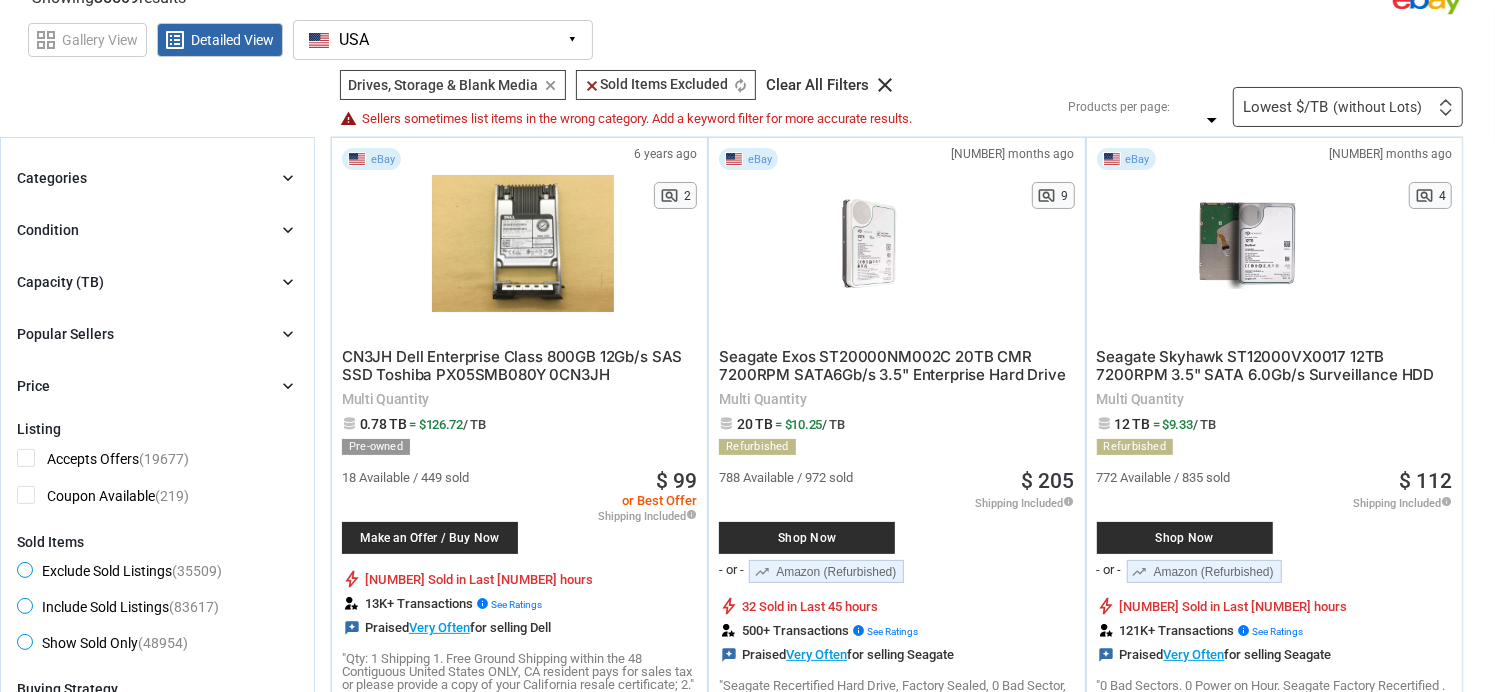 scroll, scrollTop: 300, scrollLeft: 0, axis: vertical 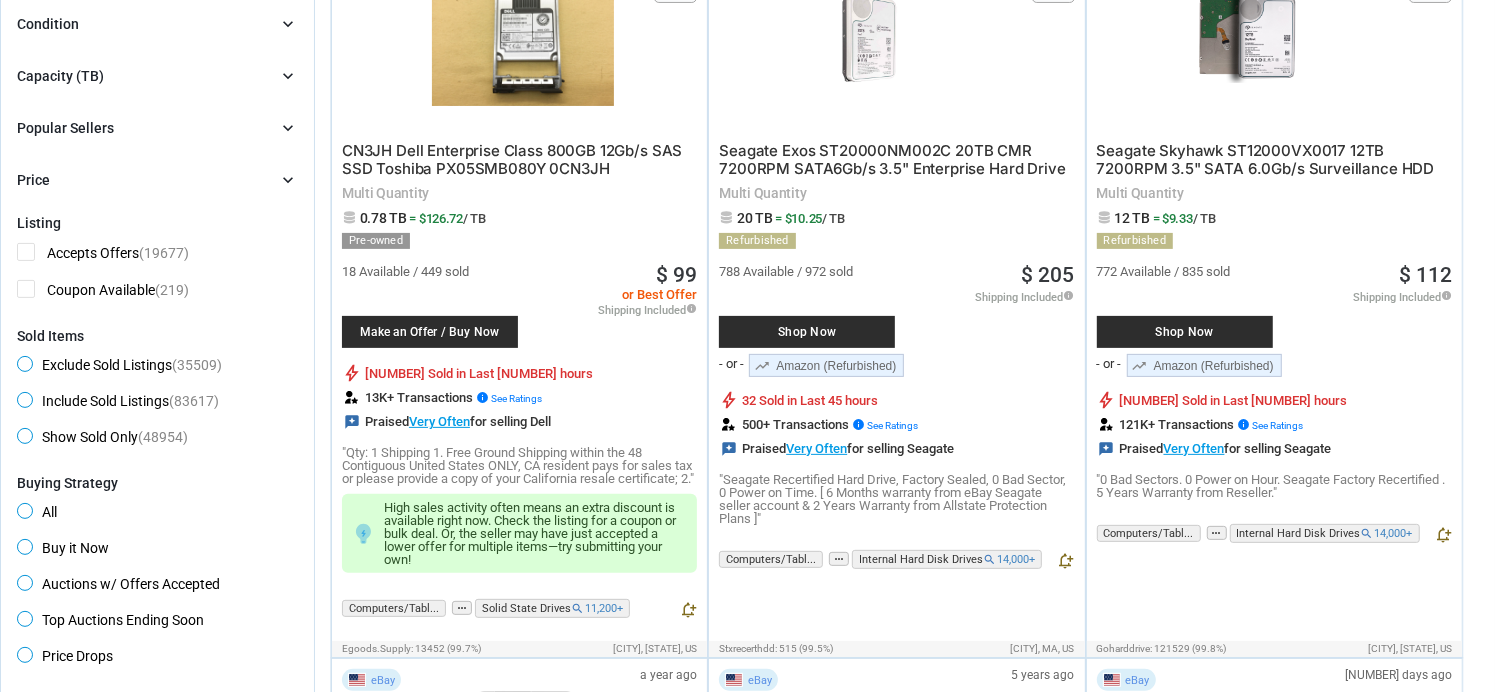 click on "Popular Sellers
chevron_right" at bounding box center [157, 128] 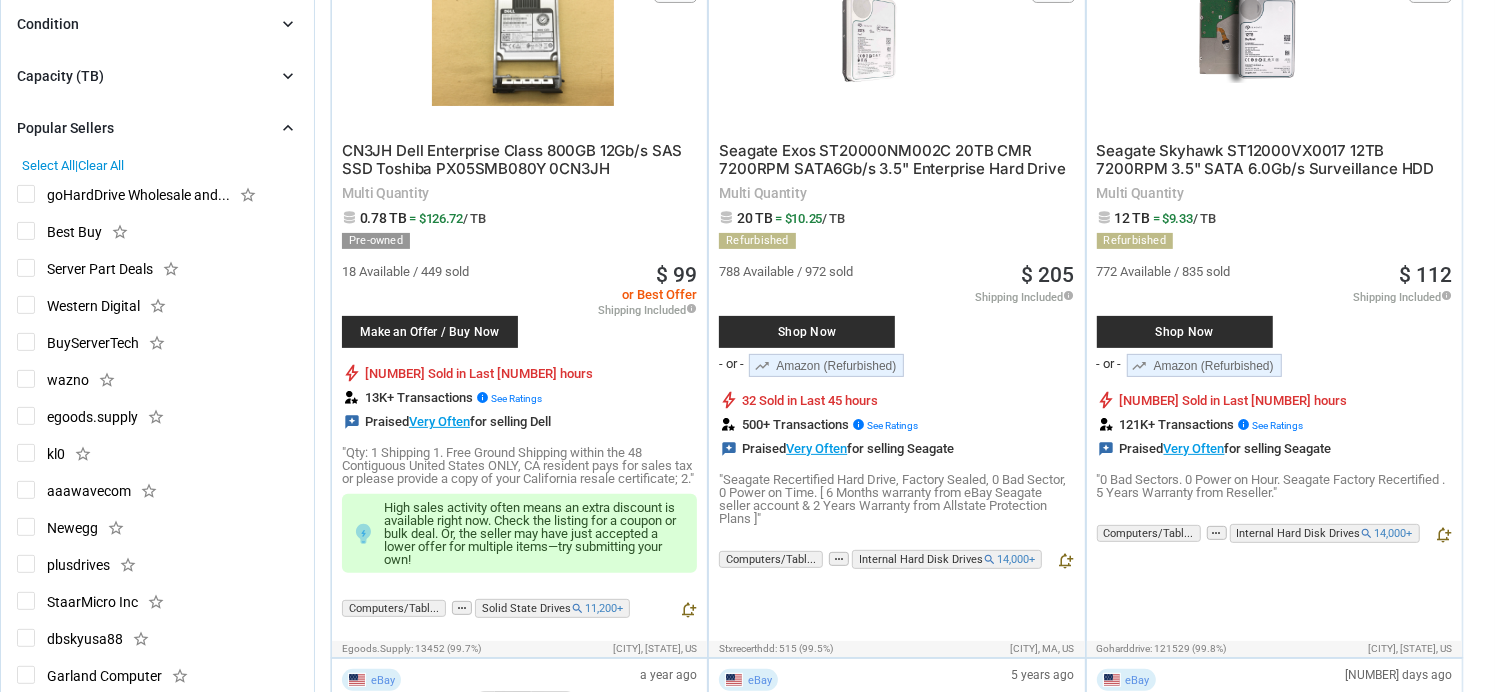 click on "goHardDrive Wholesale and..." at bounding box center [123, 197] 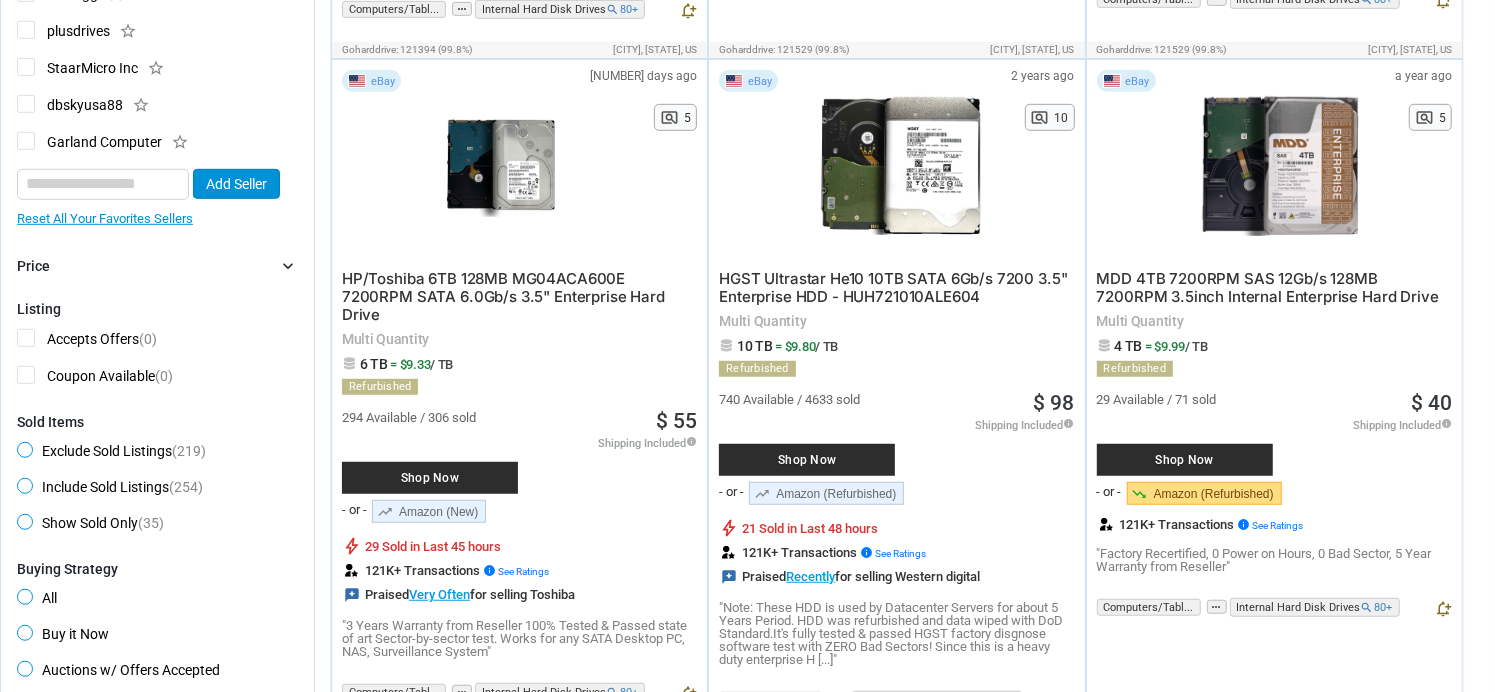 scroll, scrollTop: 800, scrollLeft: 0, axis: vertical 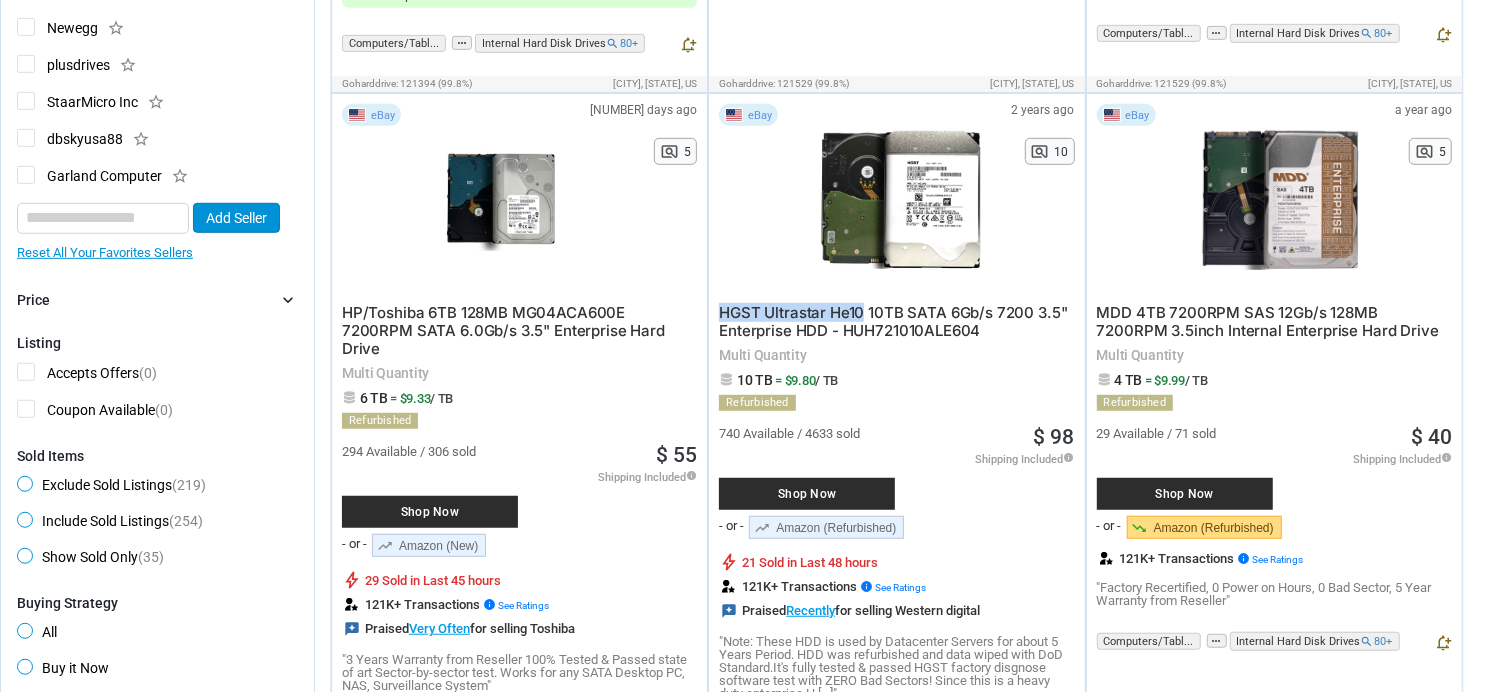 drag, startPoint x: 717, startPoint y: 308, endPoint x: 862, endPoint y: 307, distance: 145.00345 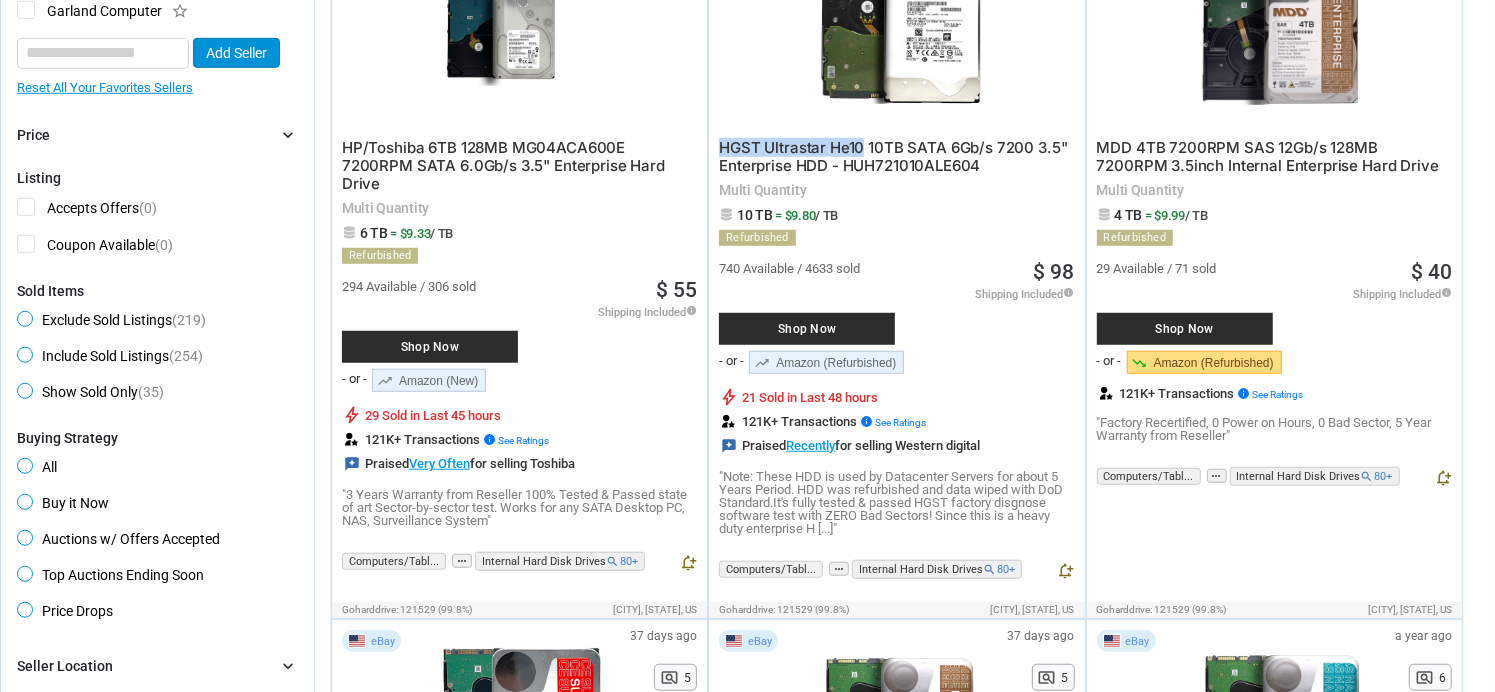 scroll, scrollTop: 1000, scrollLeft: 0, axis: vertical 